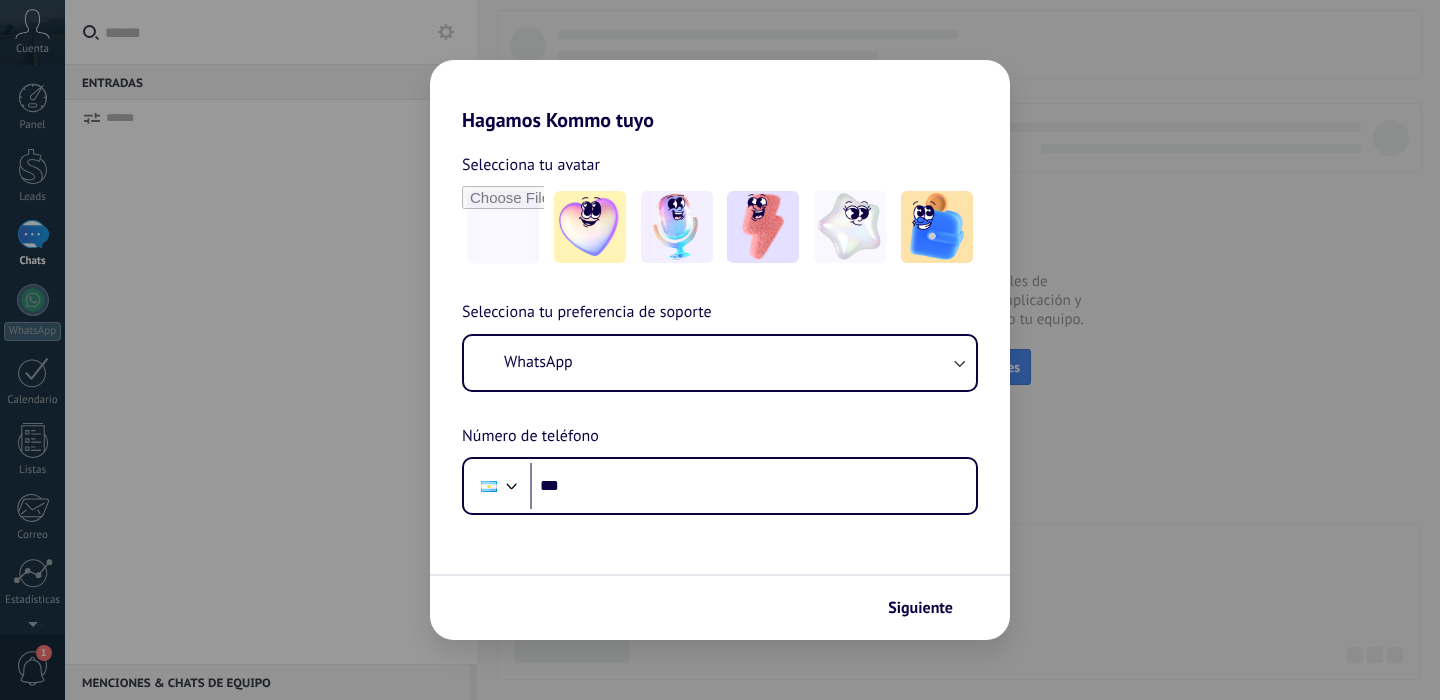 scroll, scrollTop: 0, scrollLeft: 0, axis: both 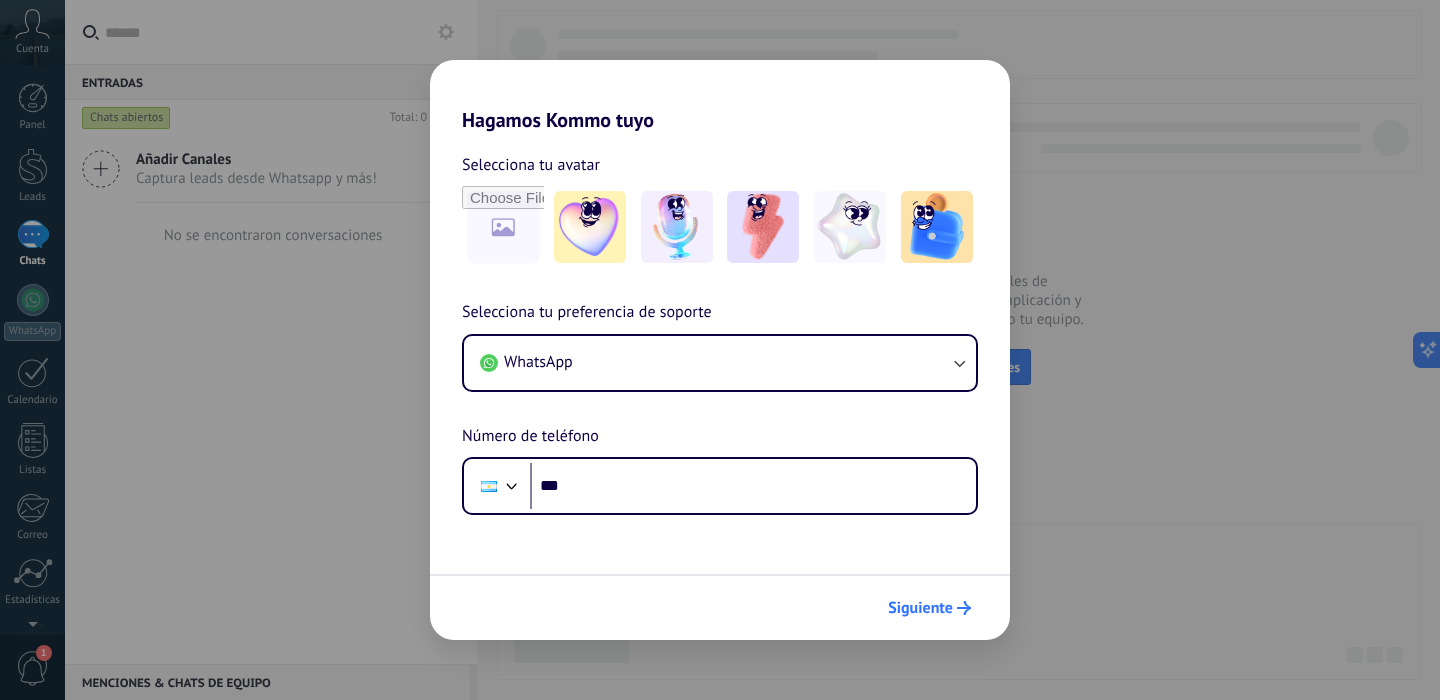 click on "Siguiente" at bounding box center (920, 608) 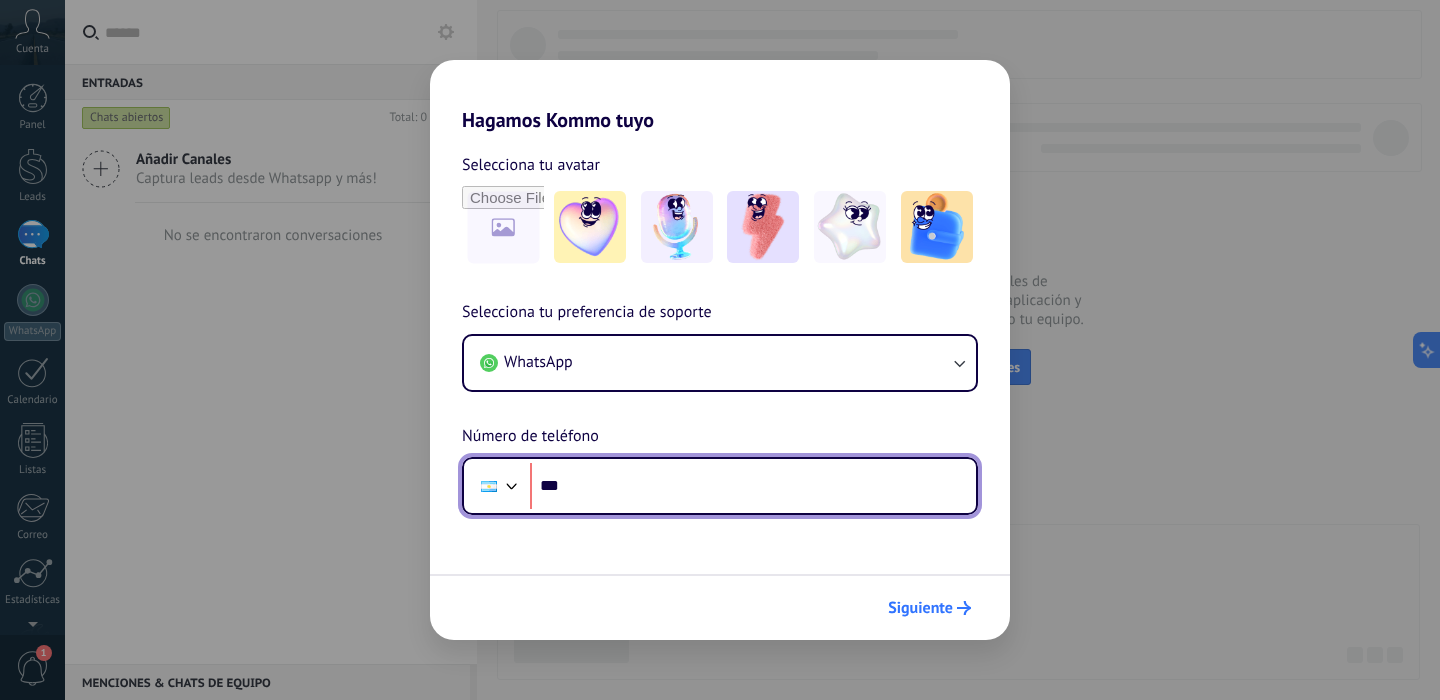 scroll, scrollTop: 0, scrollLeft: 0, axis: both 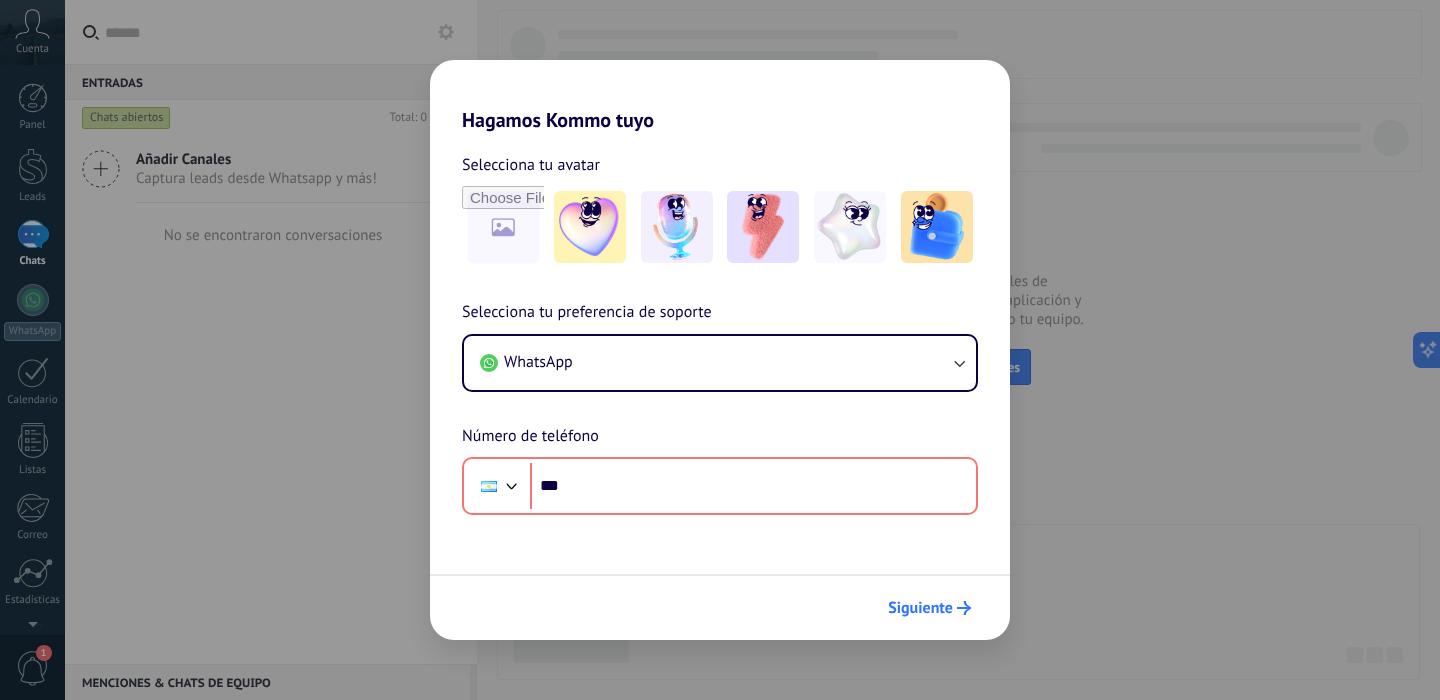 click on "Siguiente" at bounding box center [920, 608] 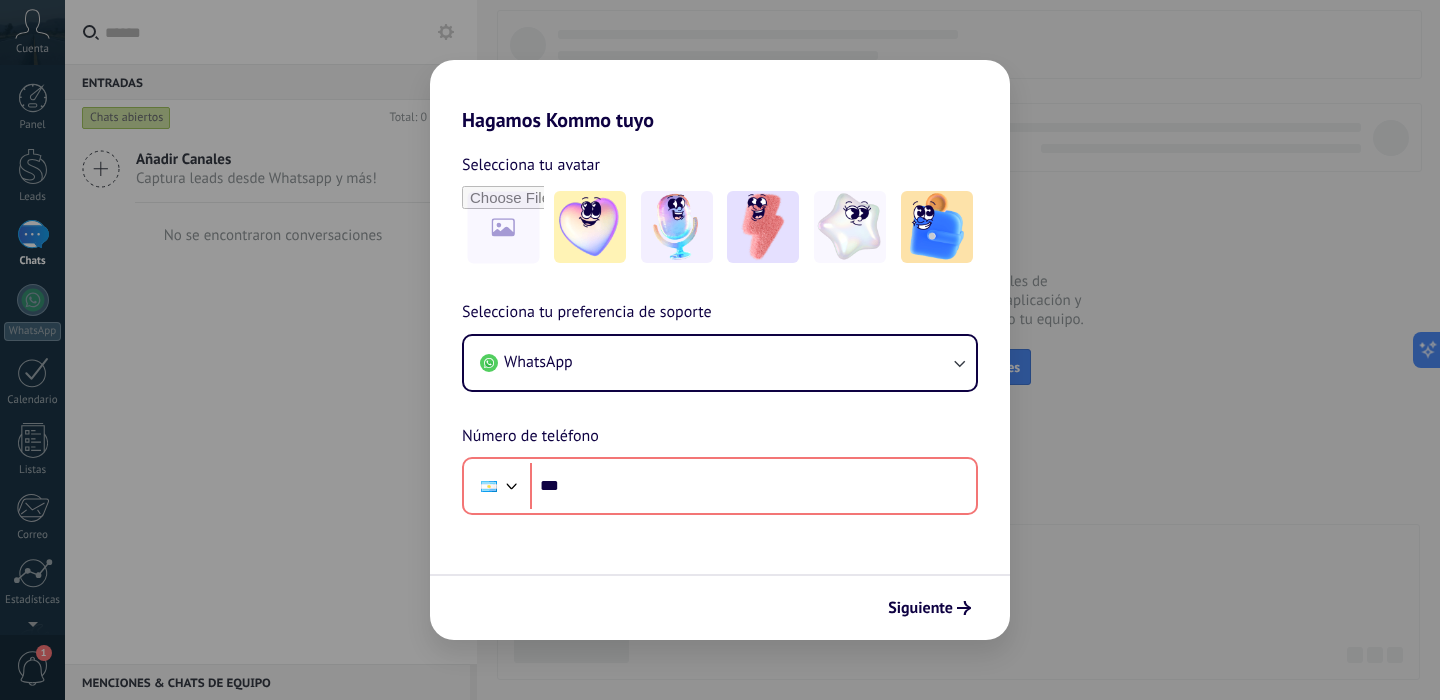 click on "Hagamos Kommo tuyo Selecciona tu avatar Selecciona tu preferencia de soporte WhatsApp Número de teléfono Phone *** Siguiente" at bounding box center (720, 350) 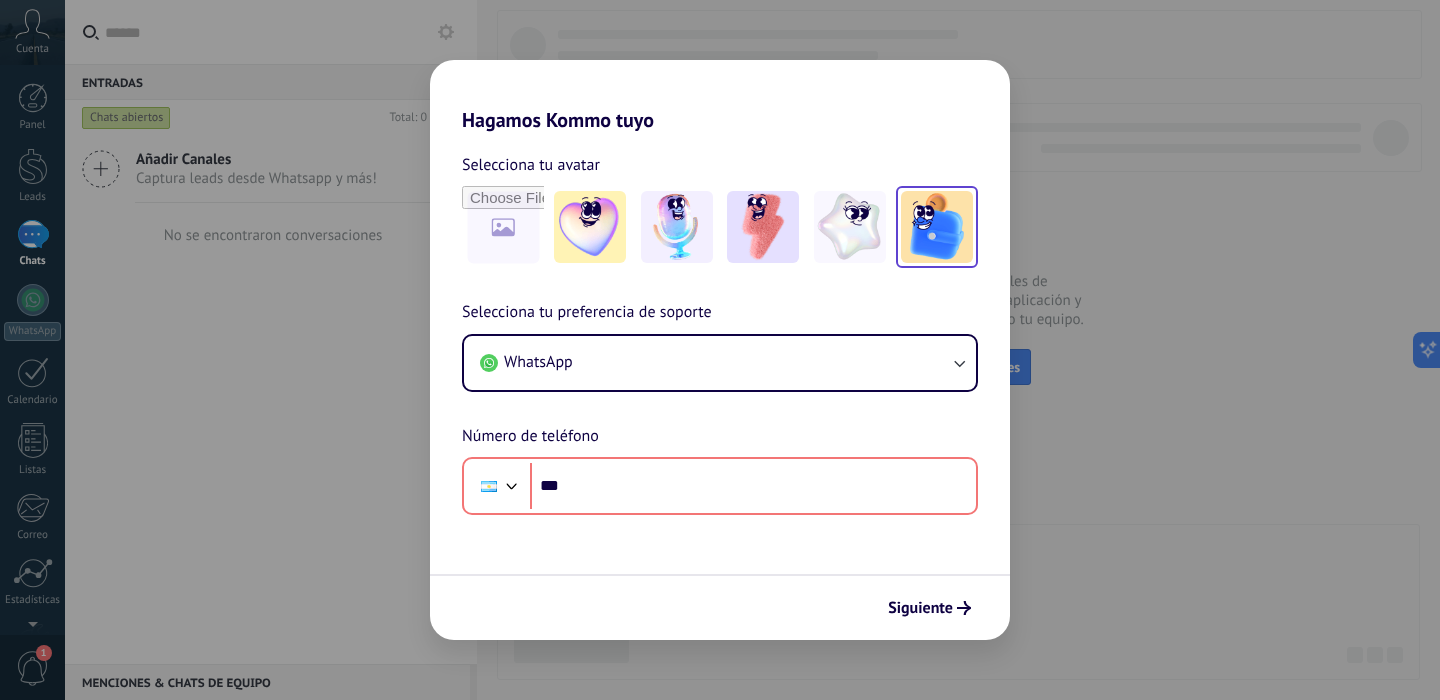 click at bounding box center [937, 227] 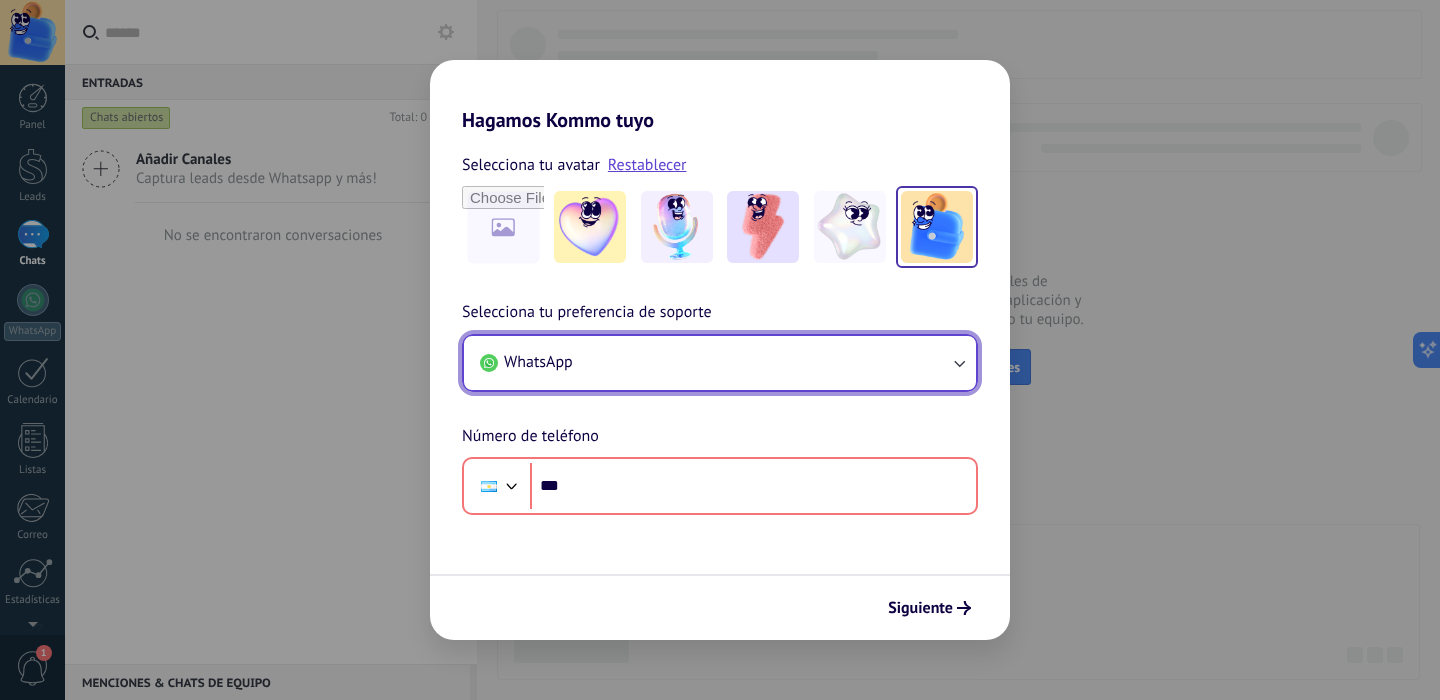 click on "WhatsApp" at bounding box center [720, 363] 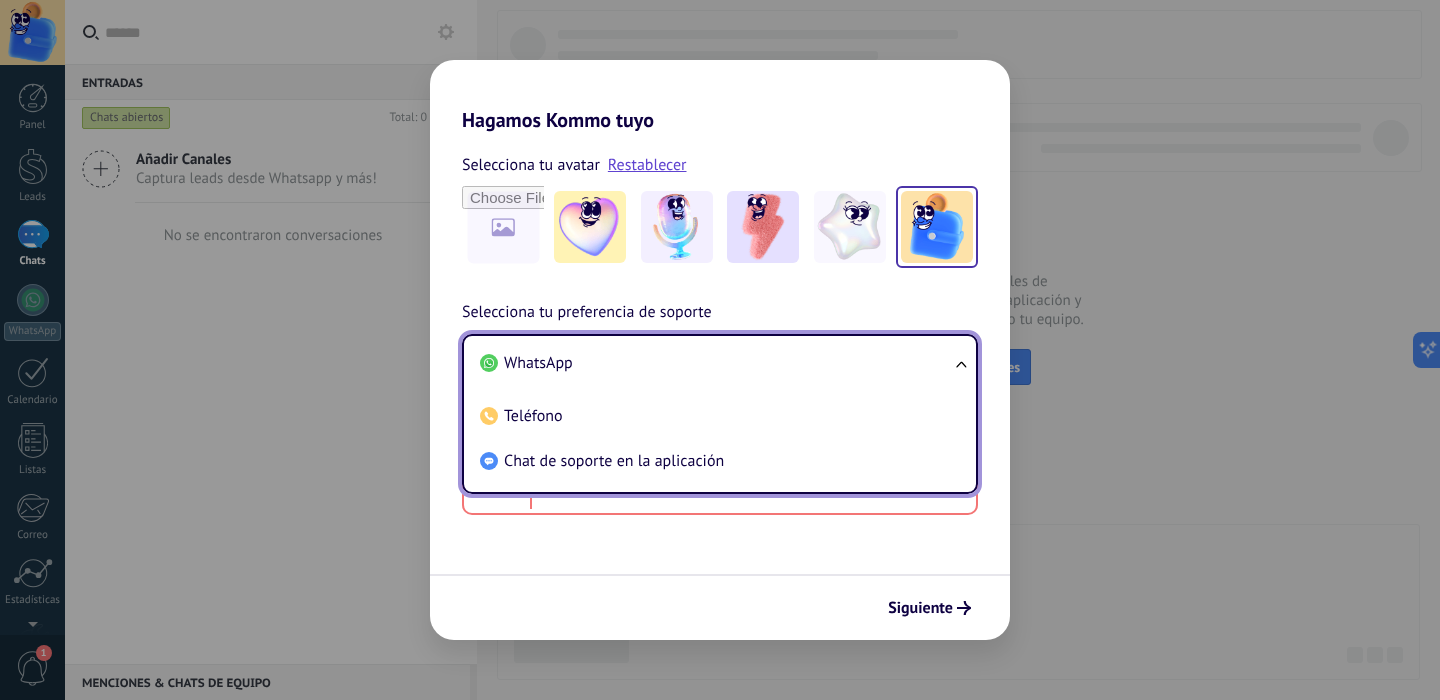 click on "Chat de soporte en la aplicación" at bounding box center [614, 461] 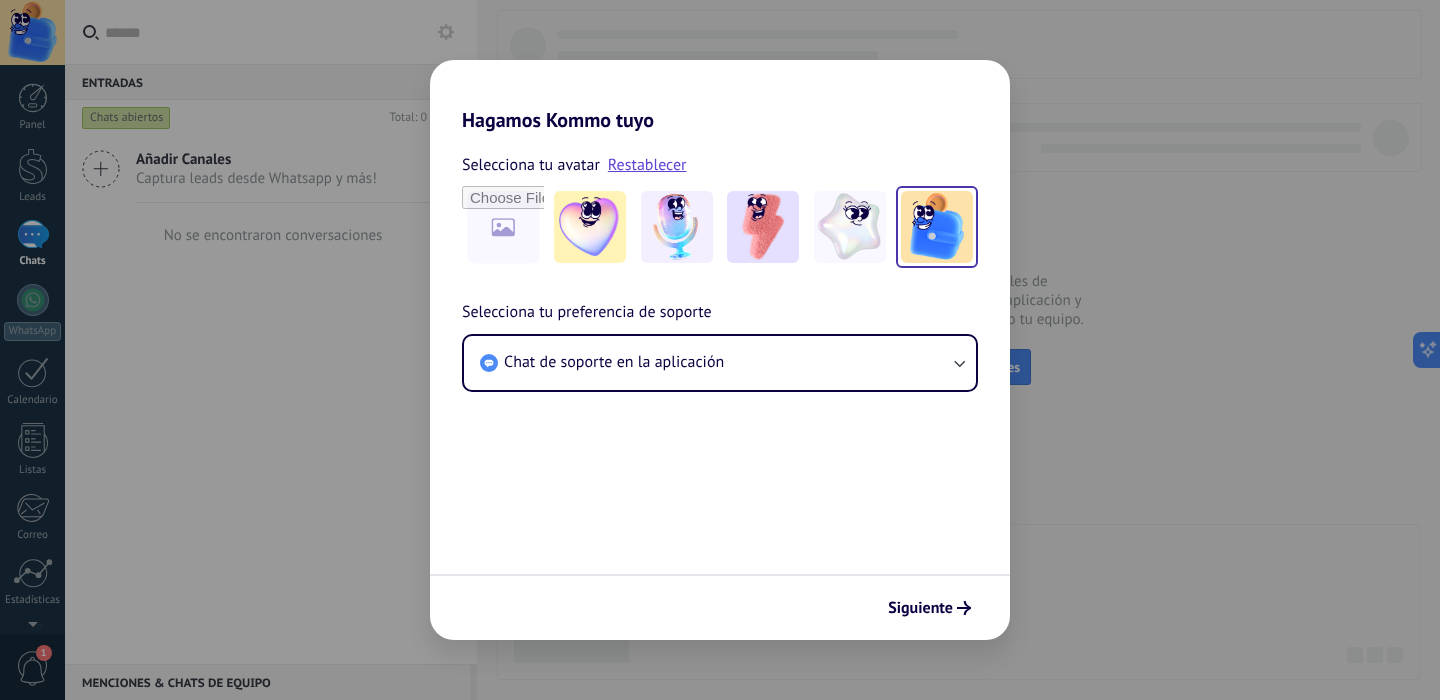 click on "Siguiente" at bounding box center (920, 608) 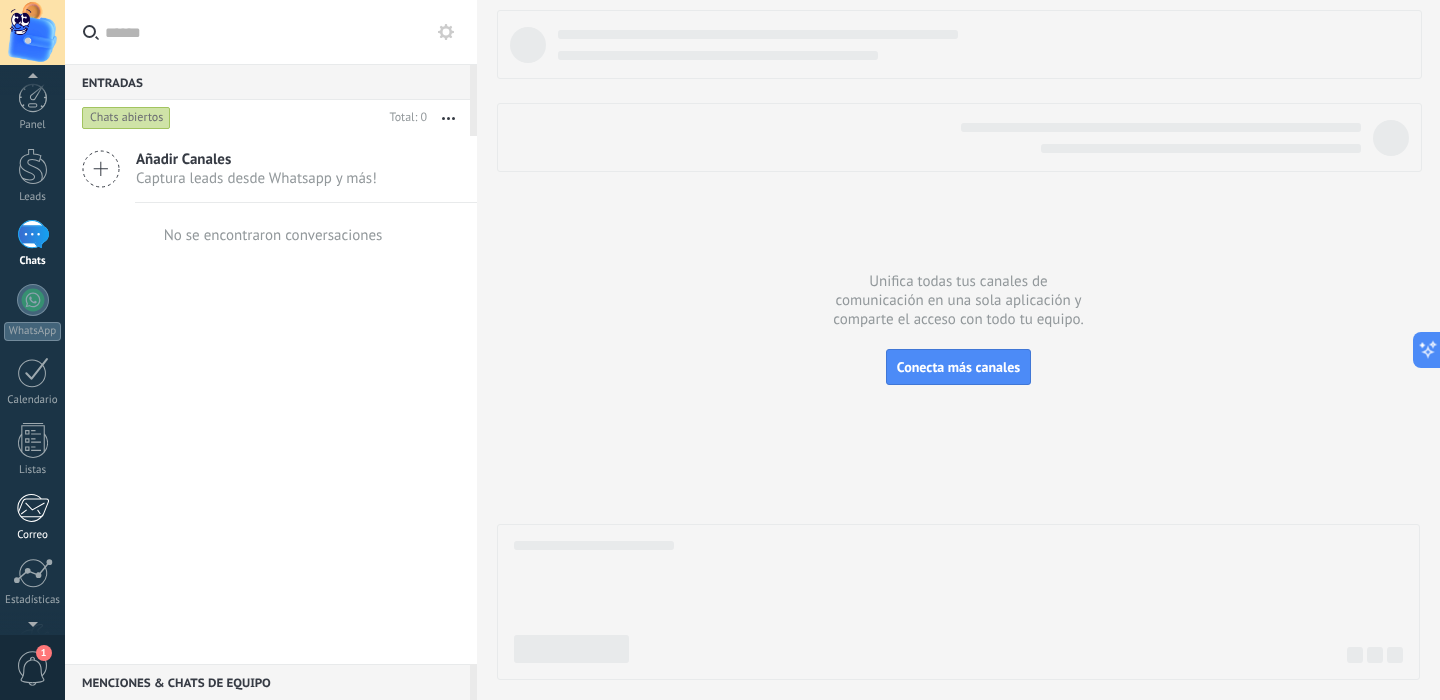 scroll, scrollTop: 132, scrollLeft: 0, axis: vertical 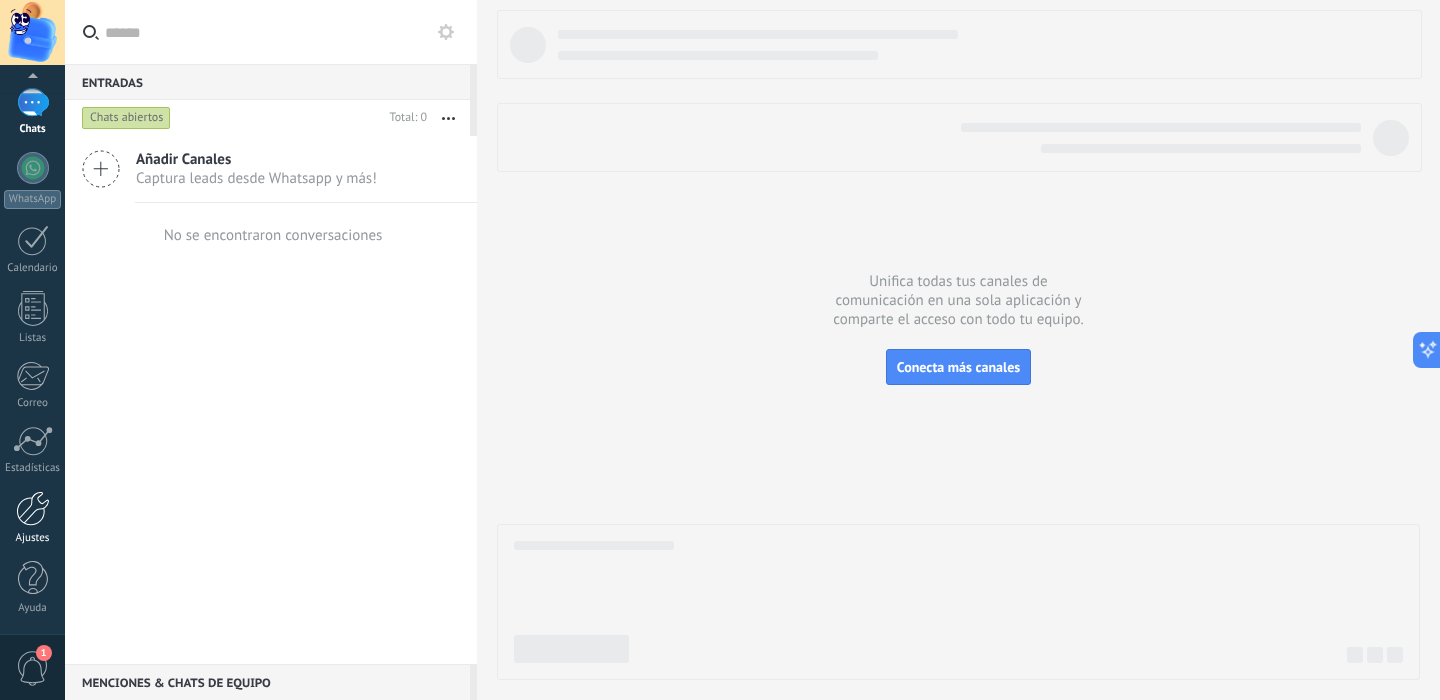 click at bounding box center [33, 508] 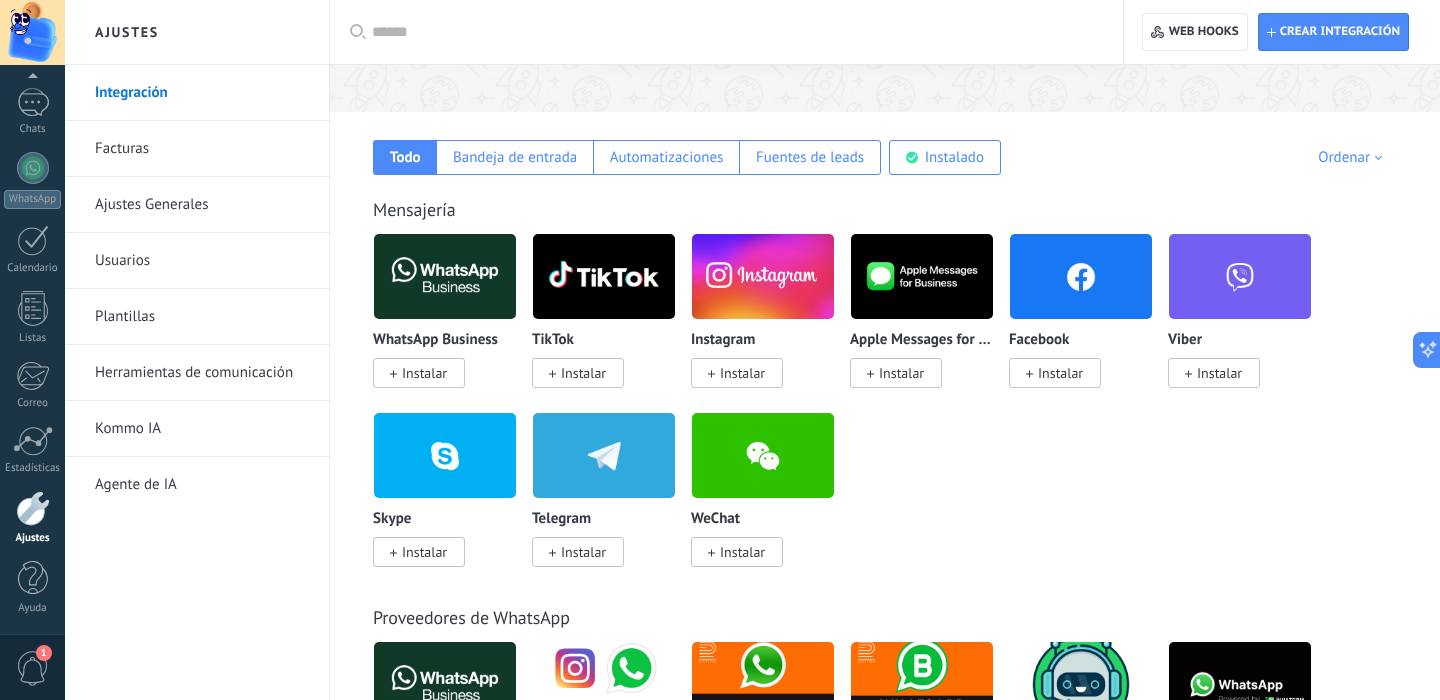 scroll, scrollTop: 303, scrollLeft: 0, axis: vertical 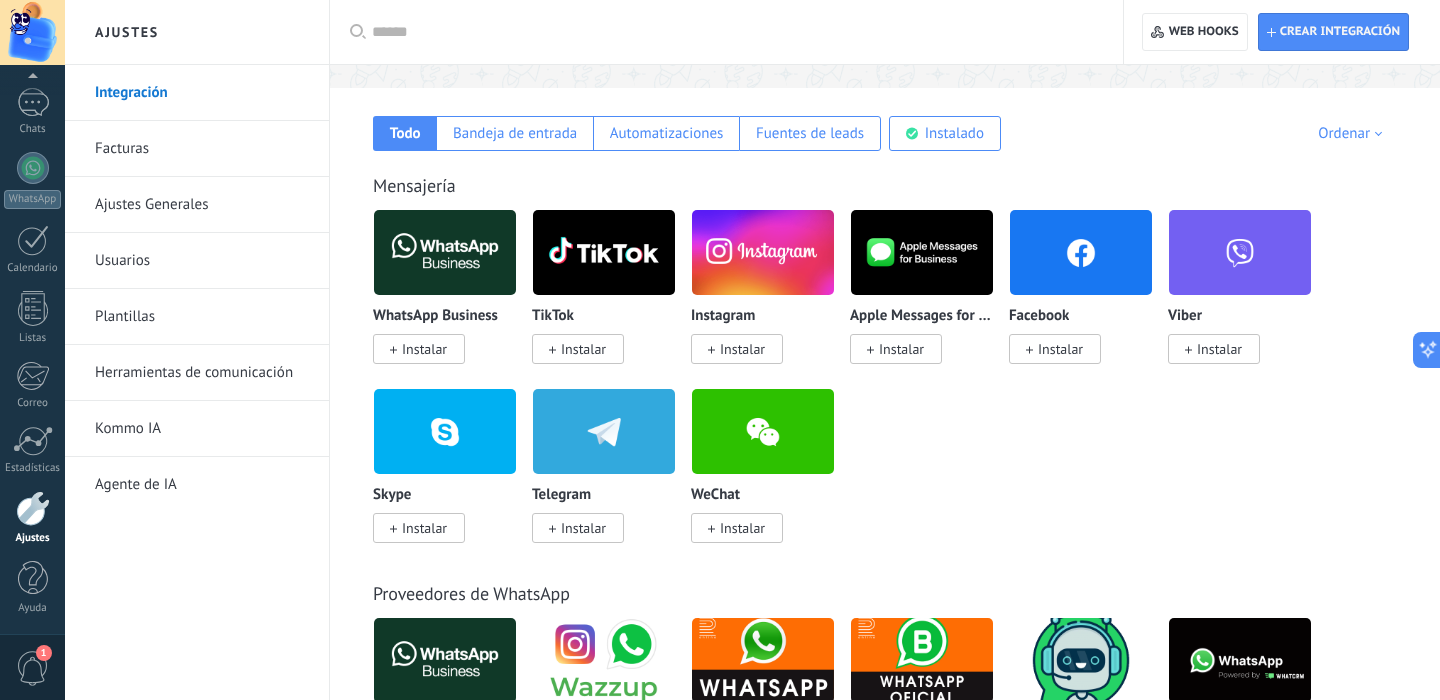 click on "Instalar" at bounding box center [419, 349] 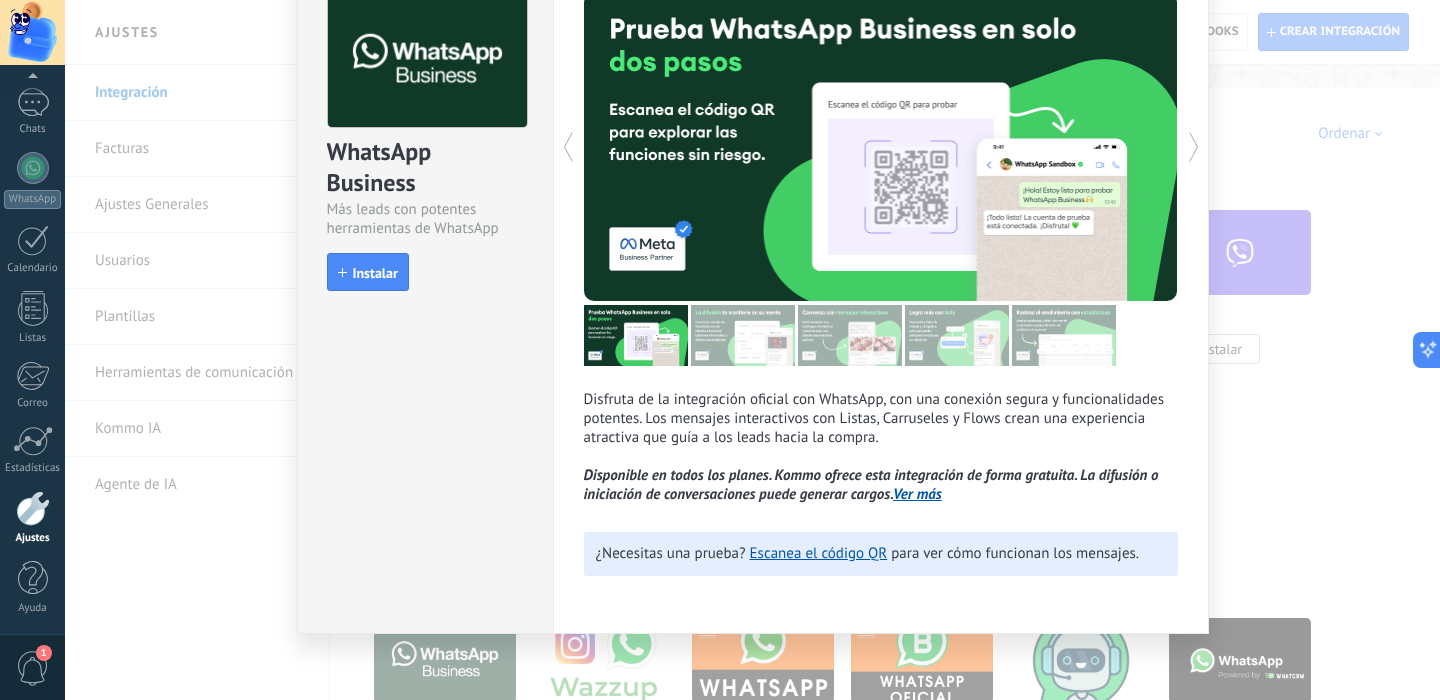 scroll, scrollTop: 122, scrollLeft: 0, axis: vertical 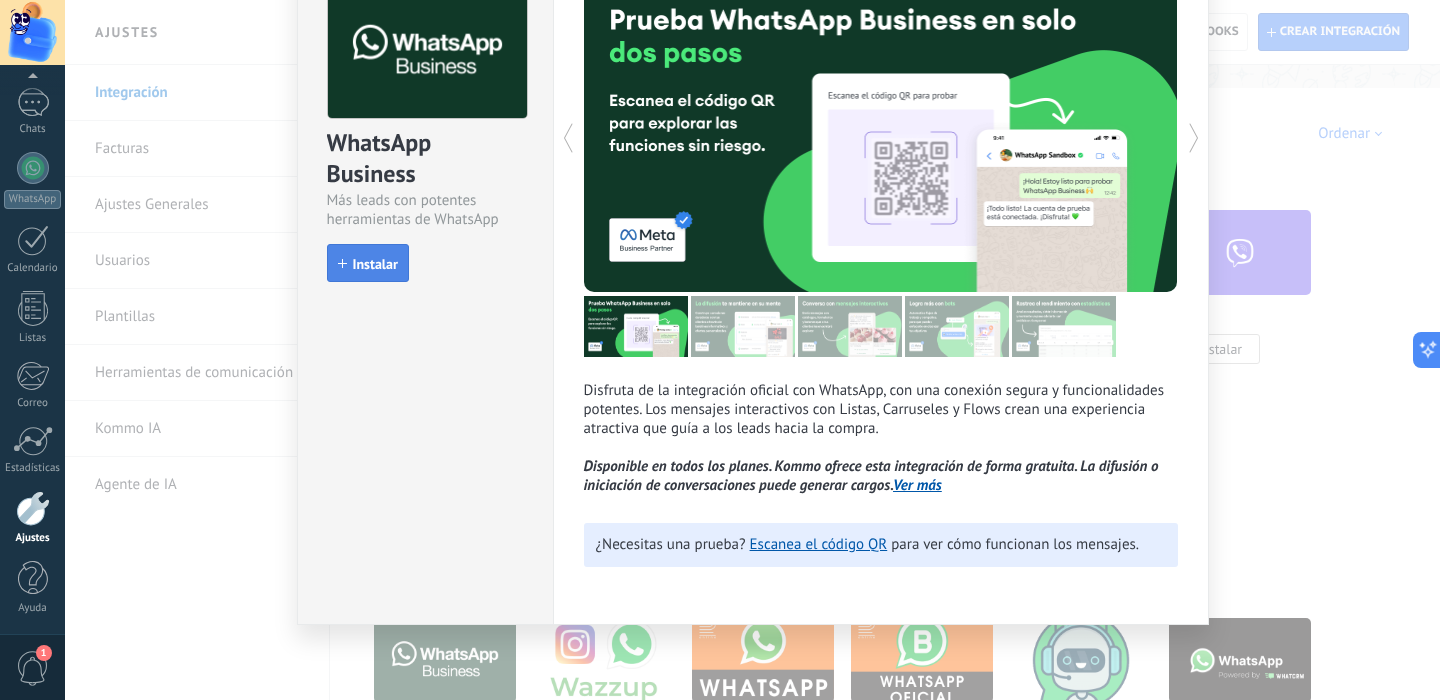 click on "Instalar" at bounding box center [375, 264] 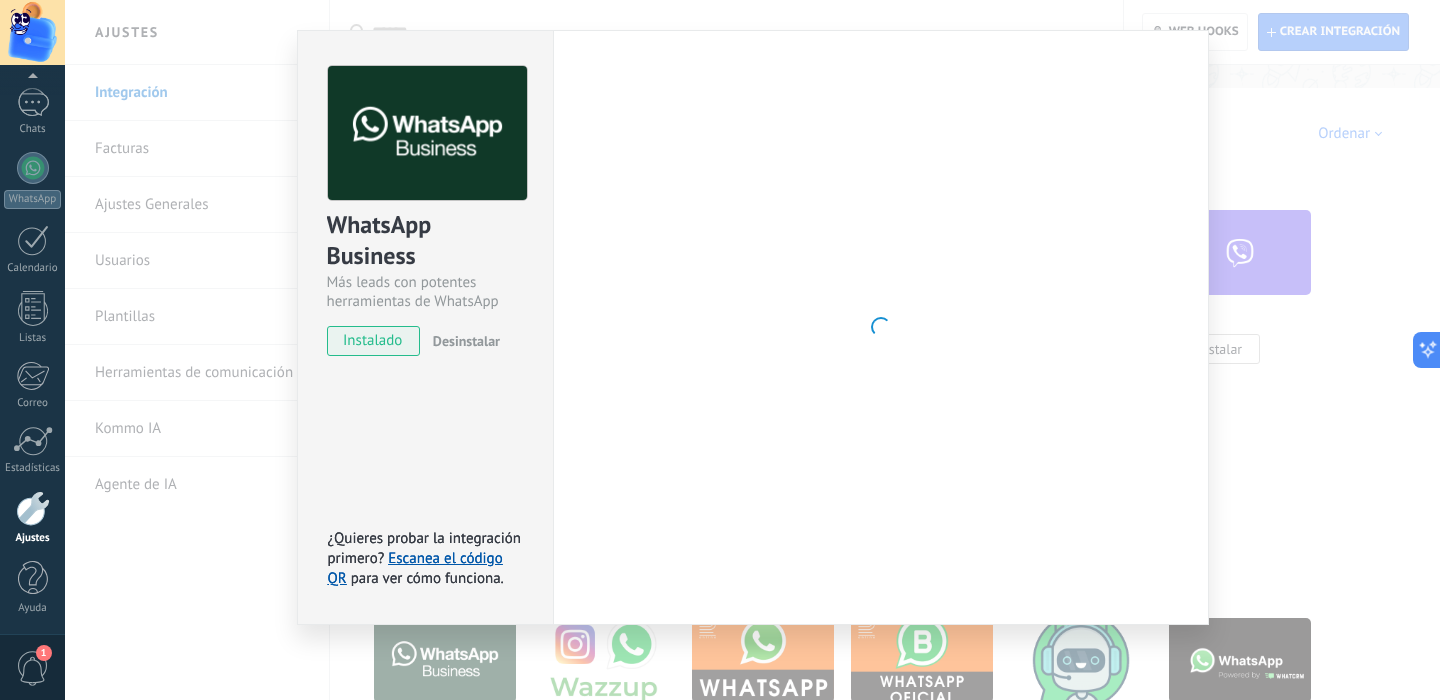 scroll, scrollTop: 122, scrollLeft: 0, axis: vertical 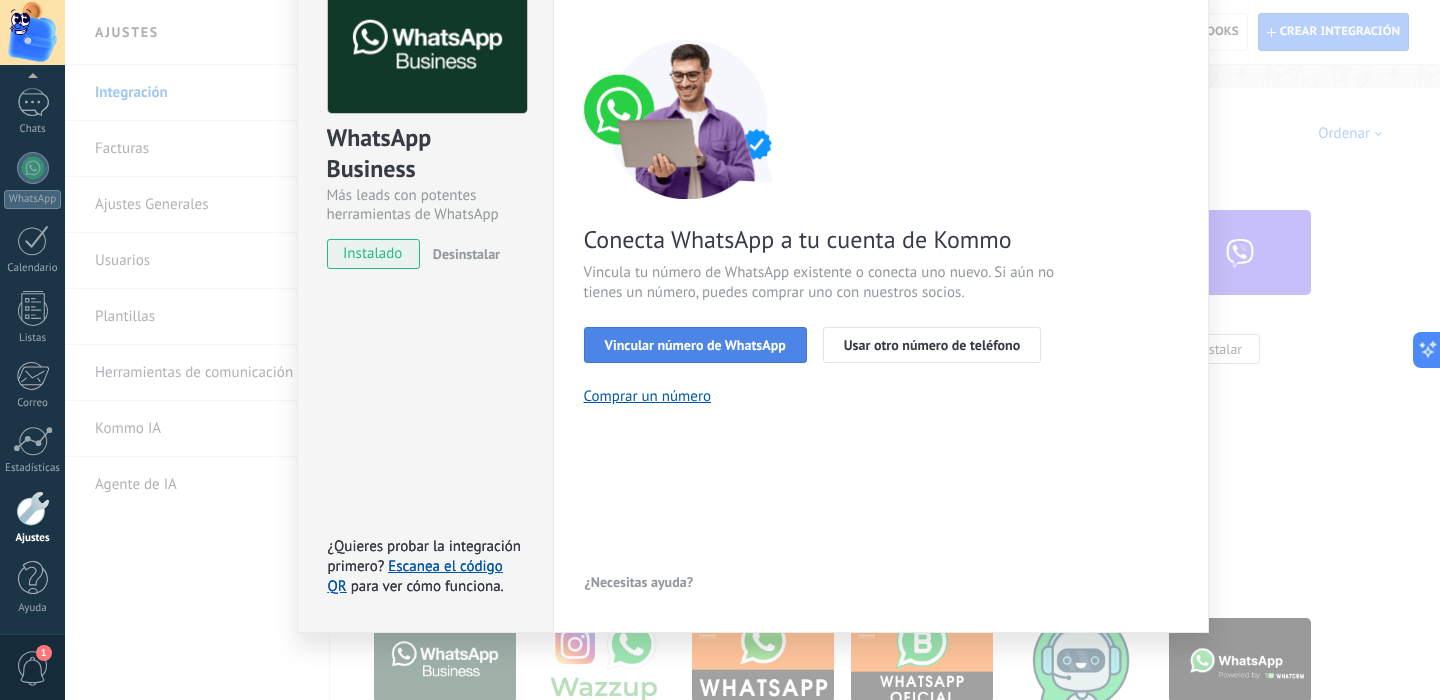 click on "Vincular número de WhatsApp" at bounding box center [695, 345] 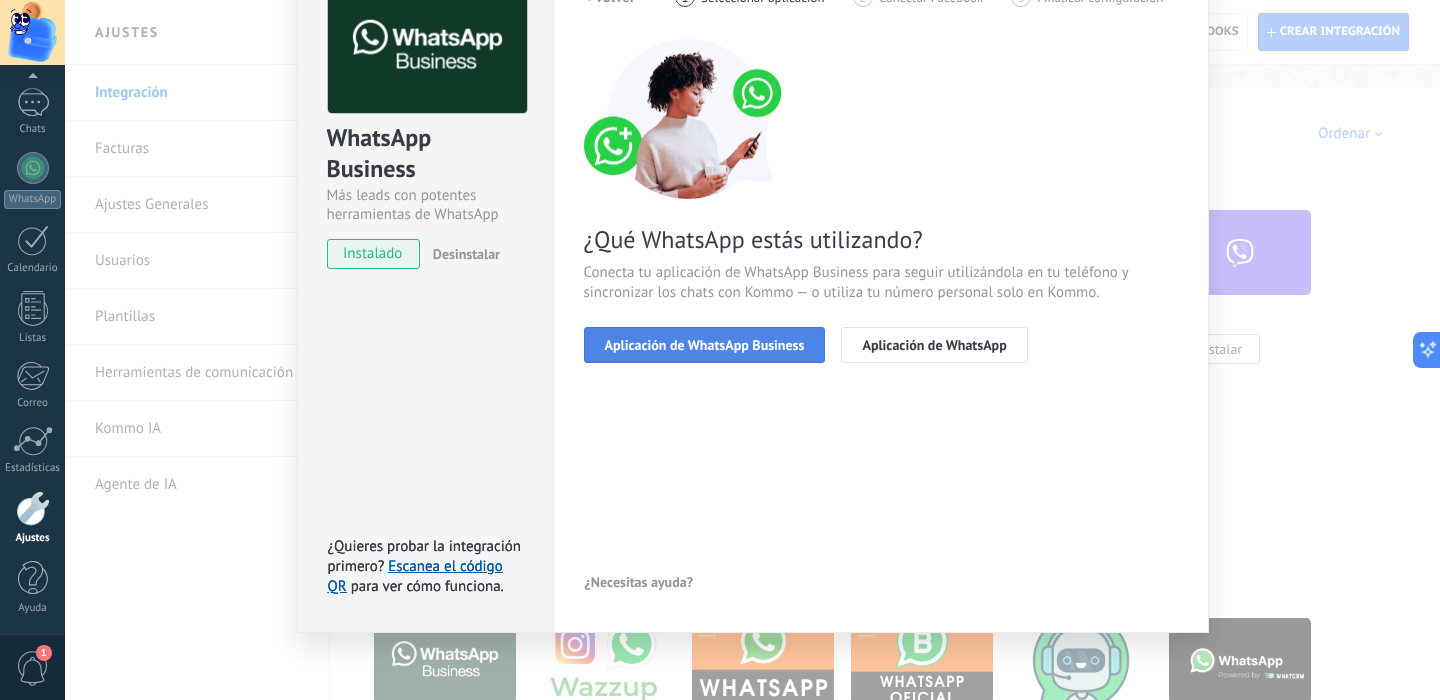 click on "Aplicación de WhatsApp Business" at bounding box center (705, 345) 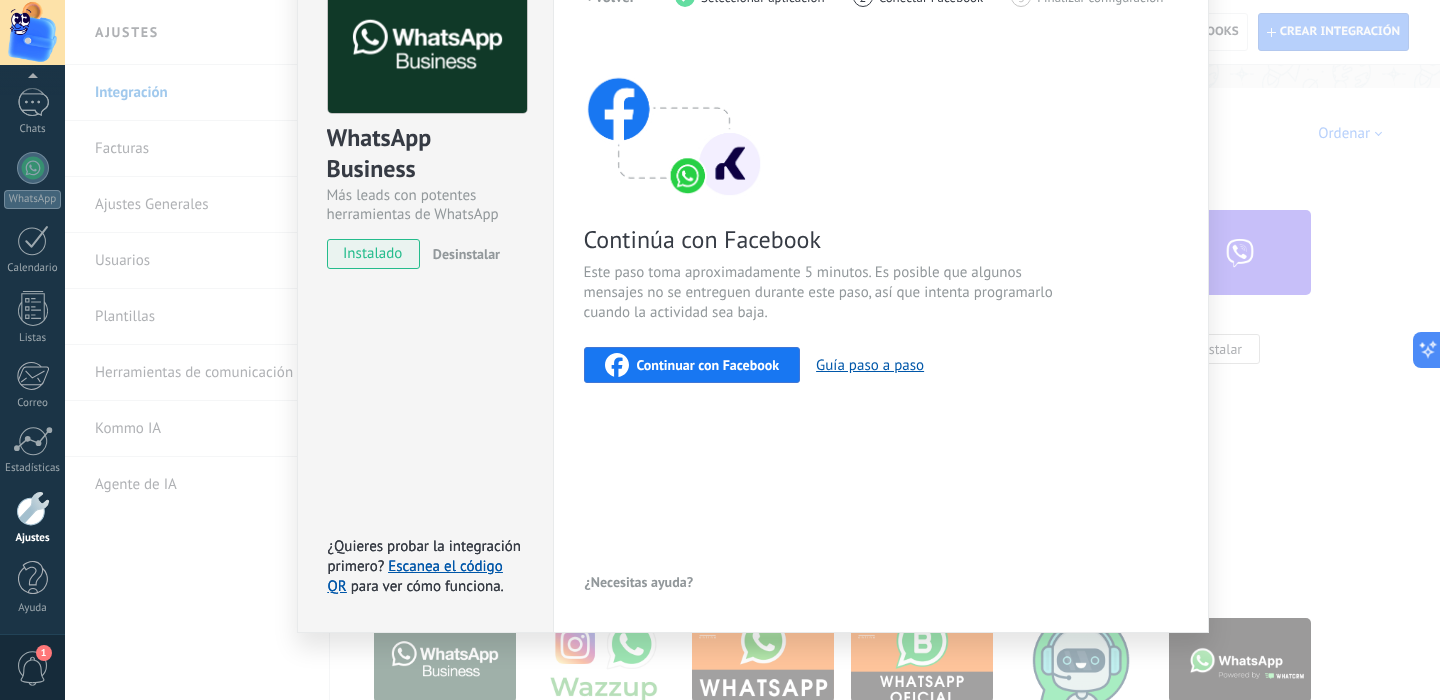 click on "Continuar con Facebook" at bounding box center [692, 365] 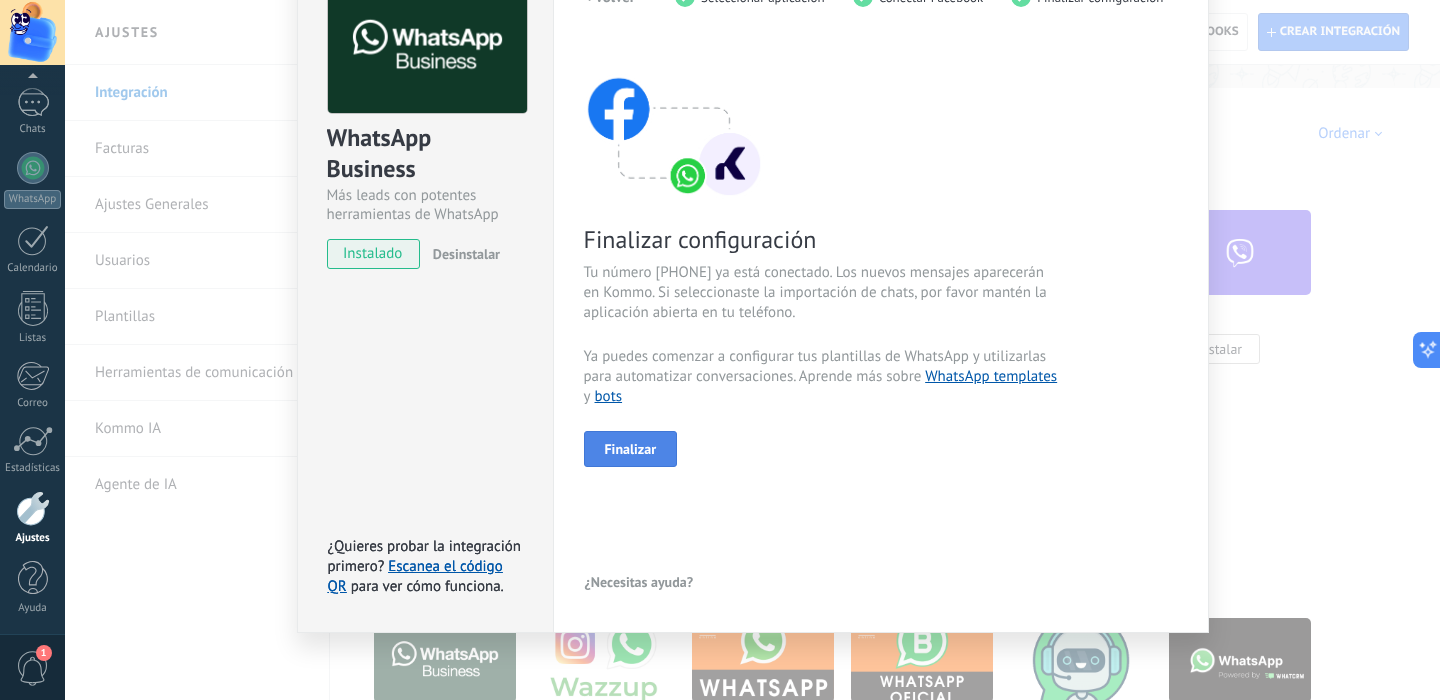 click on "Finalizar" at bounding box center [631, 449] 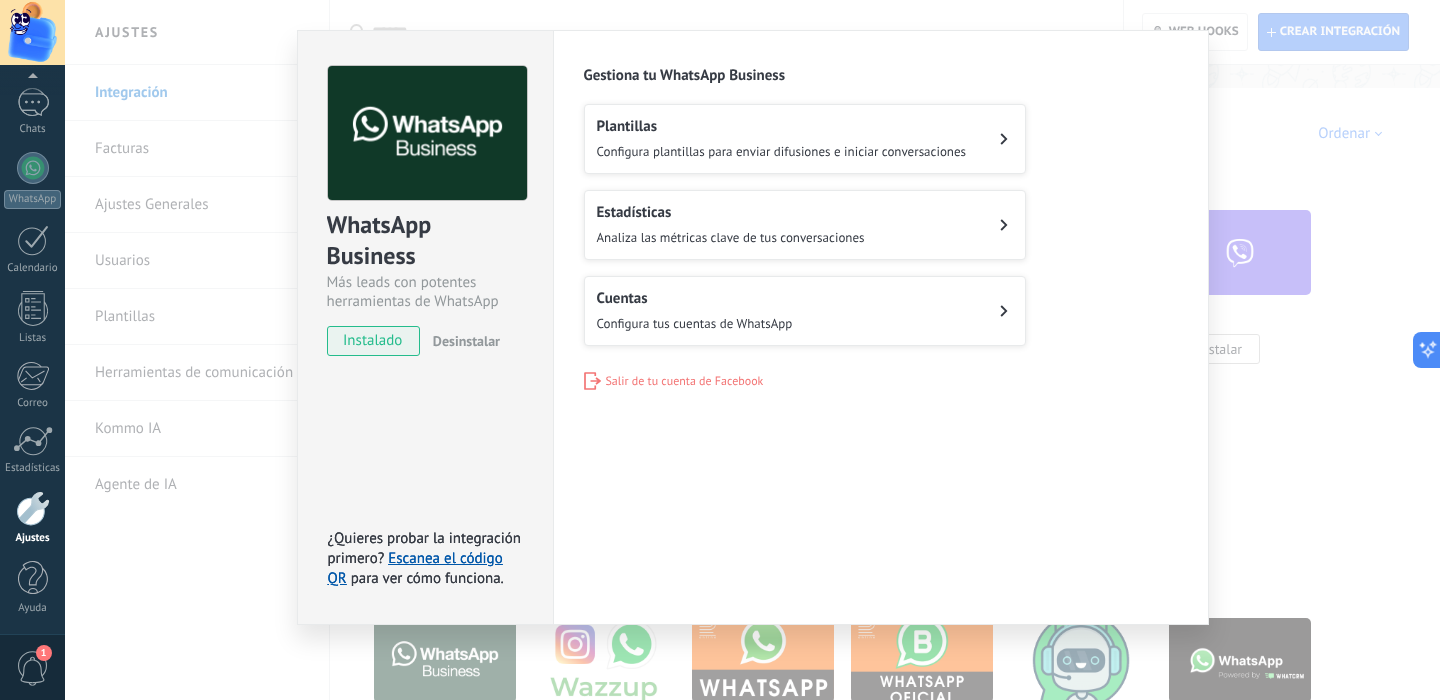 click on "Cuentas Configura tus cuentas de WhatsApp" at bounding box center [695, 311] 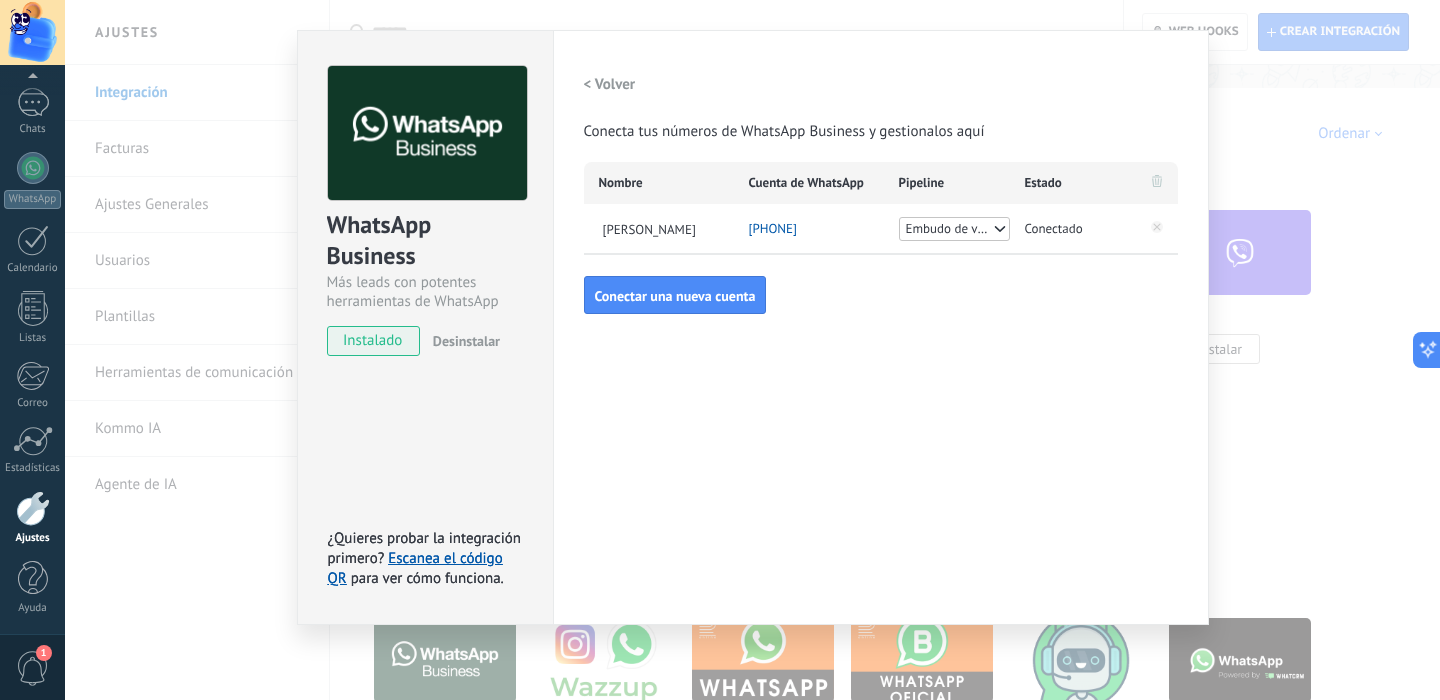 click on "Configuraciones Autorizaciones Esta pestaña registra a los usuarios que han concedido acceso a las integración a esta cuenta. Si deseas remover la posibilidad que un usuario pueda enviar solicitudes a la cuenta en nombre de esta integración, puedes revocar el acceso. Si el acceso a todos los usuarios es revocado, la integración dejará de funcionar. Esta aplicacion está instalada, pero nadie le ha dado acceso aun. WhatsApp Cloud API más _: Guardar < Volver Conecta tus números de WhatsApp Business y gestionalos aquí Nombre Cuenta de WhatsApp Pipeline Estado Janos Eventos [PHONE] Embudo de ventas Conectado Conectar una nueva cuenta" at bounding box center (881, 327) 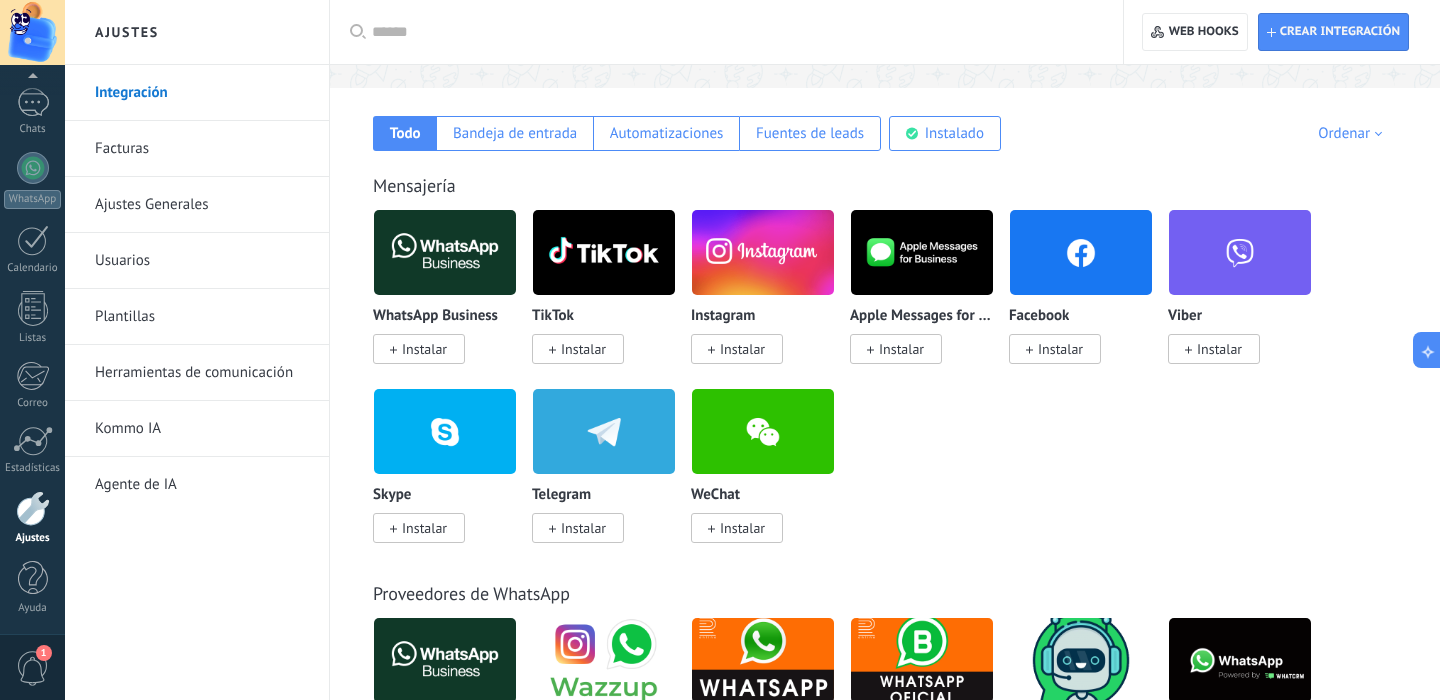 click on "Instalar" at bounding box center (1055, 349) 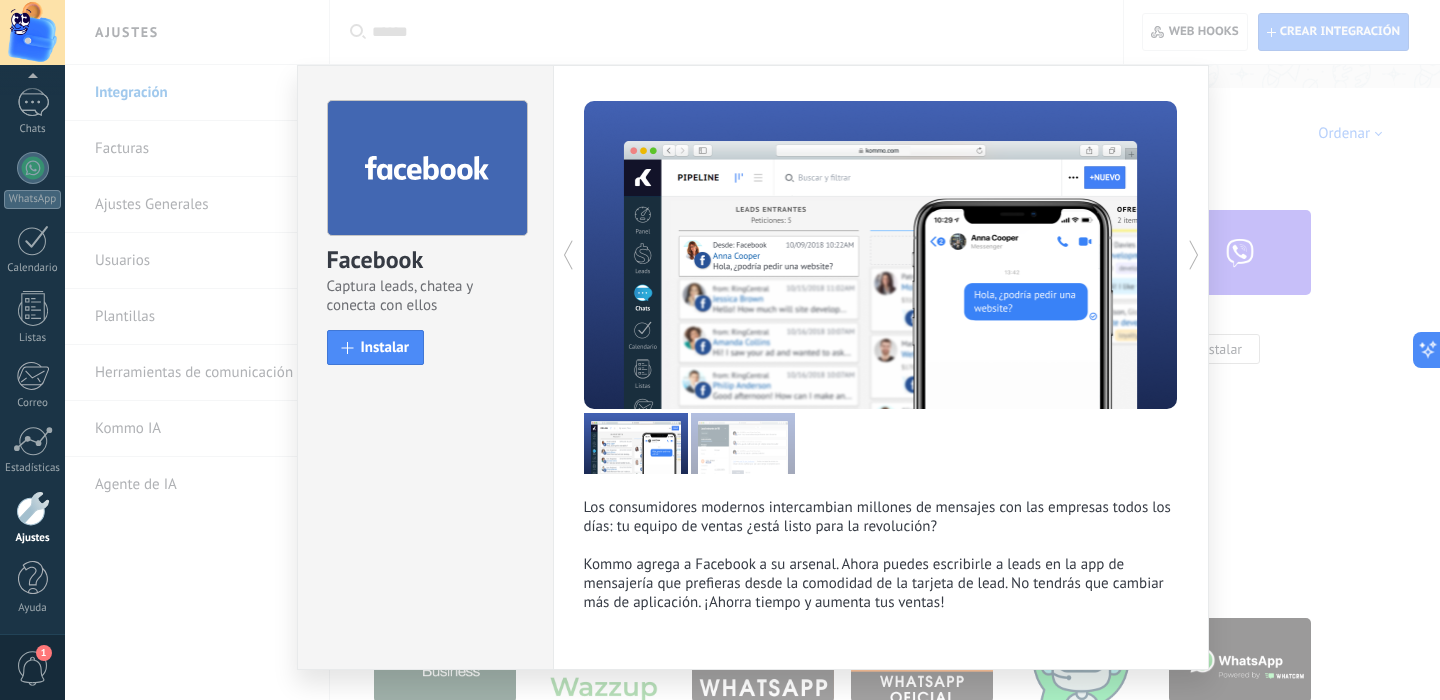 scroll, scrollTop: 48, scrollLeft: 0, axis: vertical 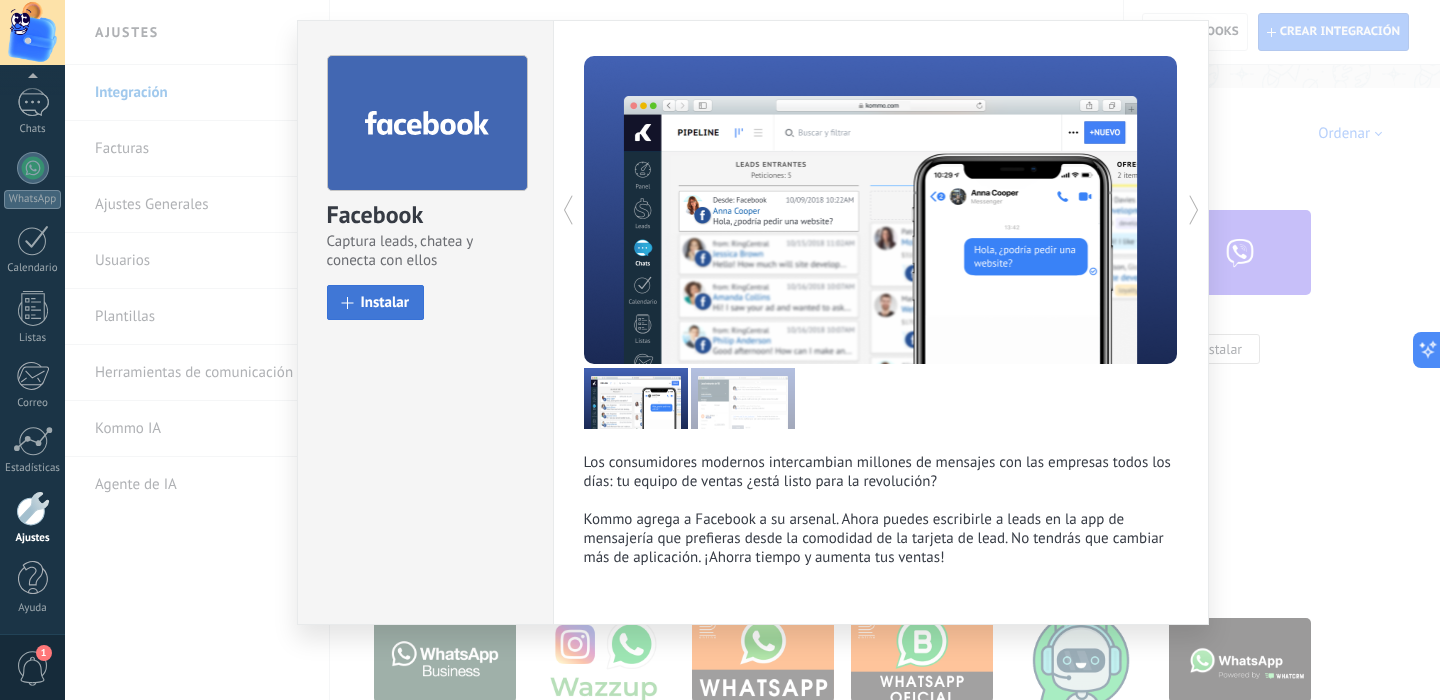 click on "Instalar" at bounding box center [385, 302] 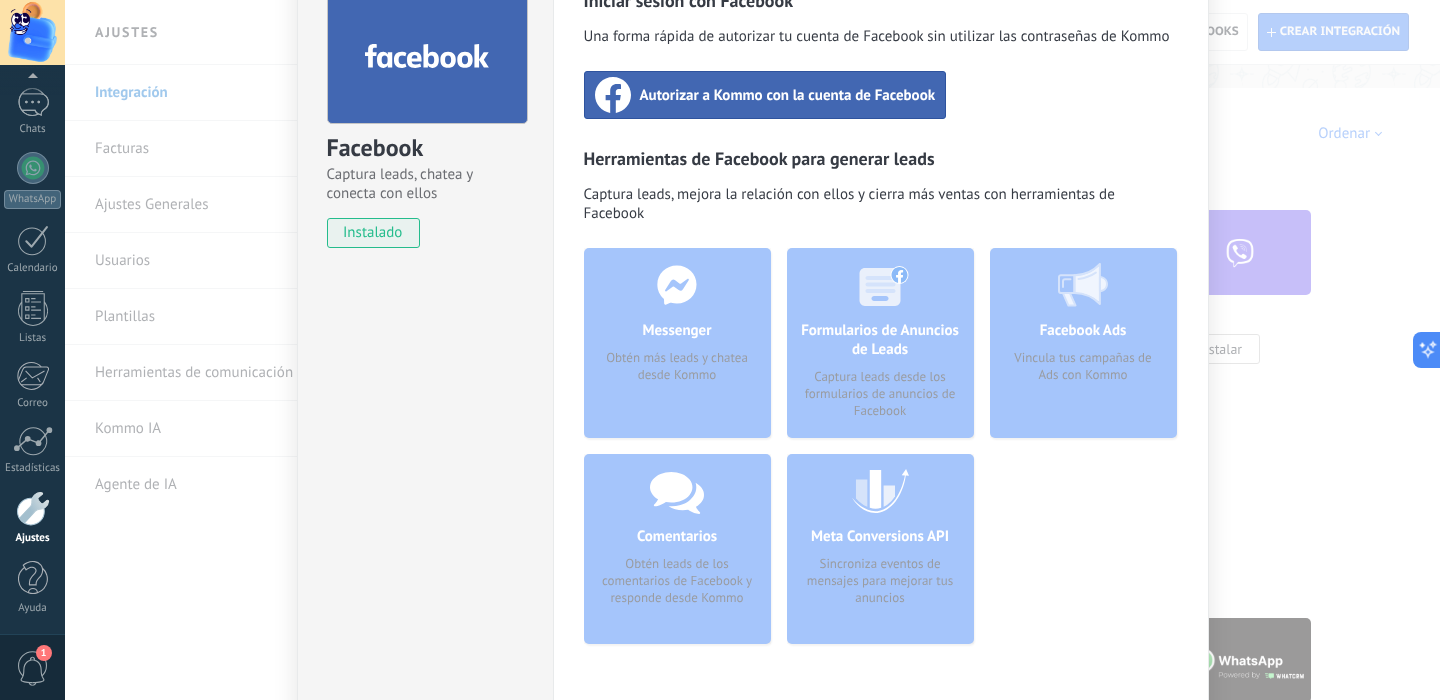 scroll, scrollTop: 0, scrollLeft: 0, axis: both 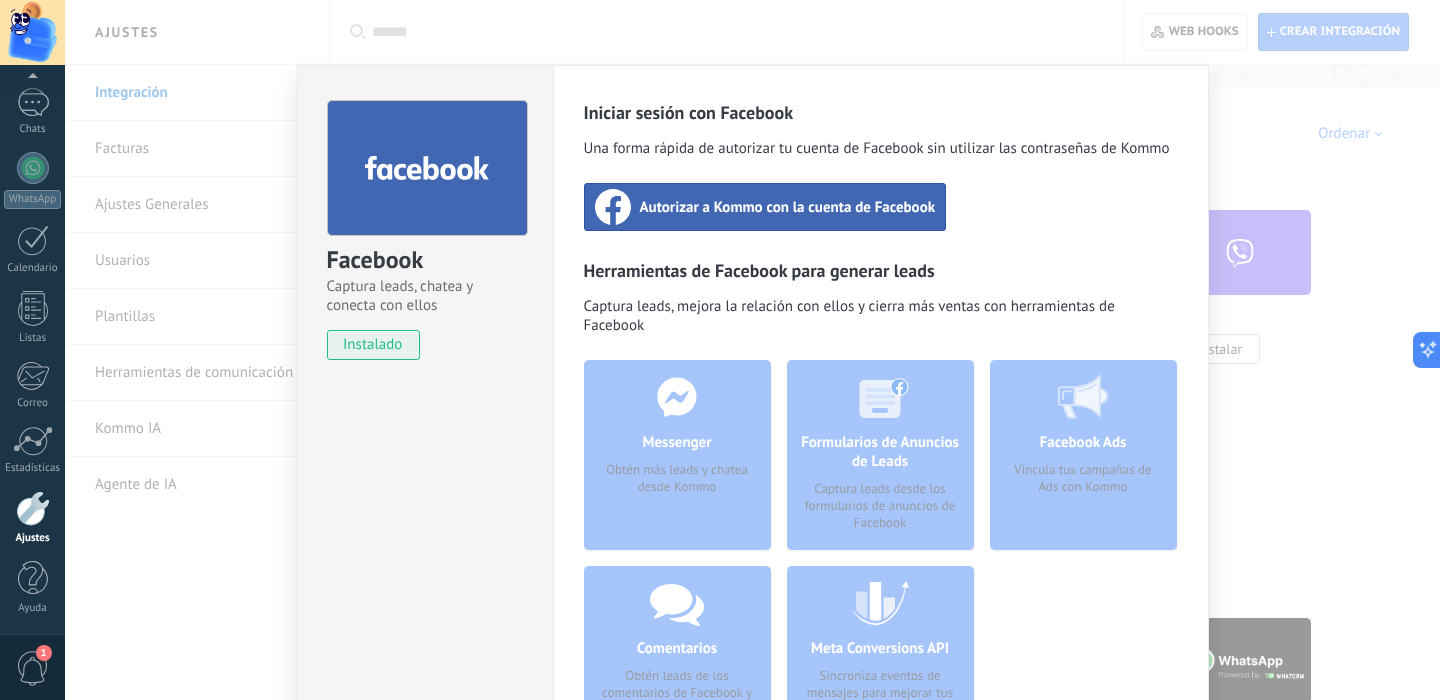 click on "Autorizar a Kommo con la cuenta de Facebook" at bounding box center (788, 207) 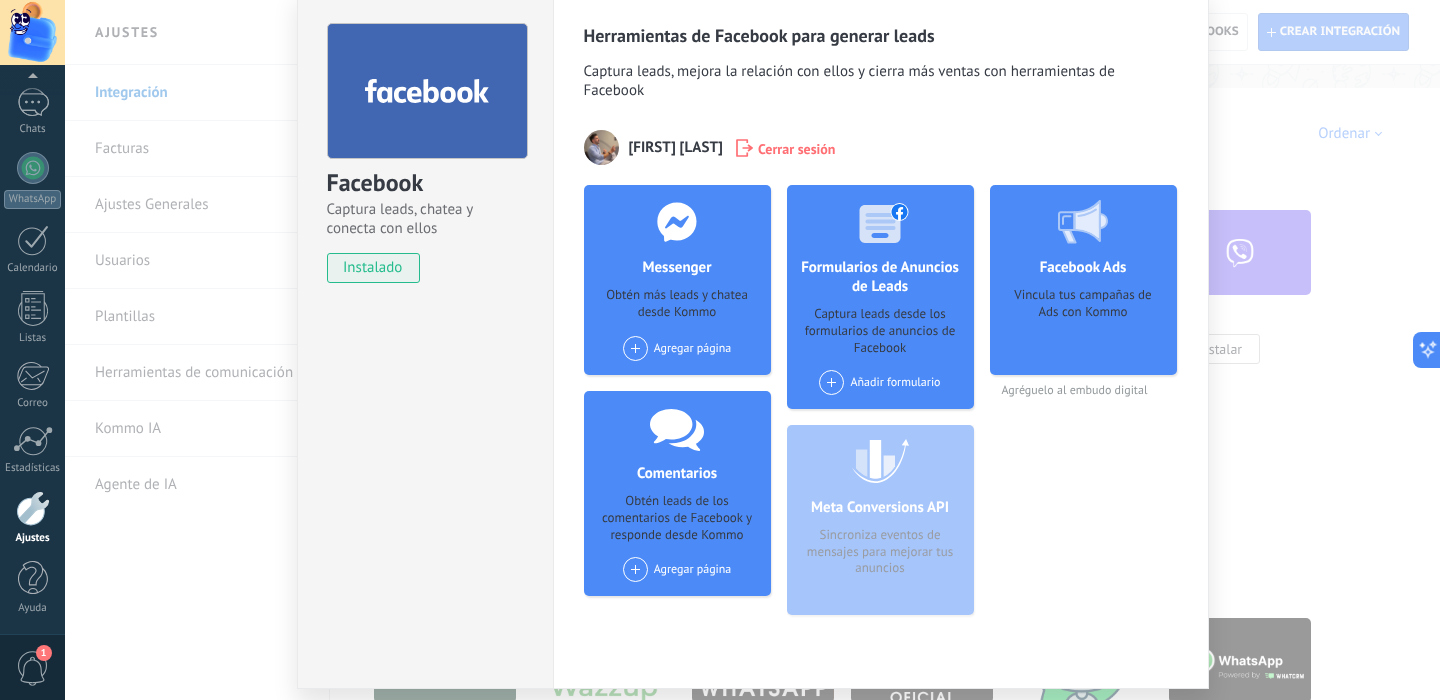 scroll, scrollTop: 56, scrollLeft: 0, axis: vertical 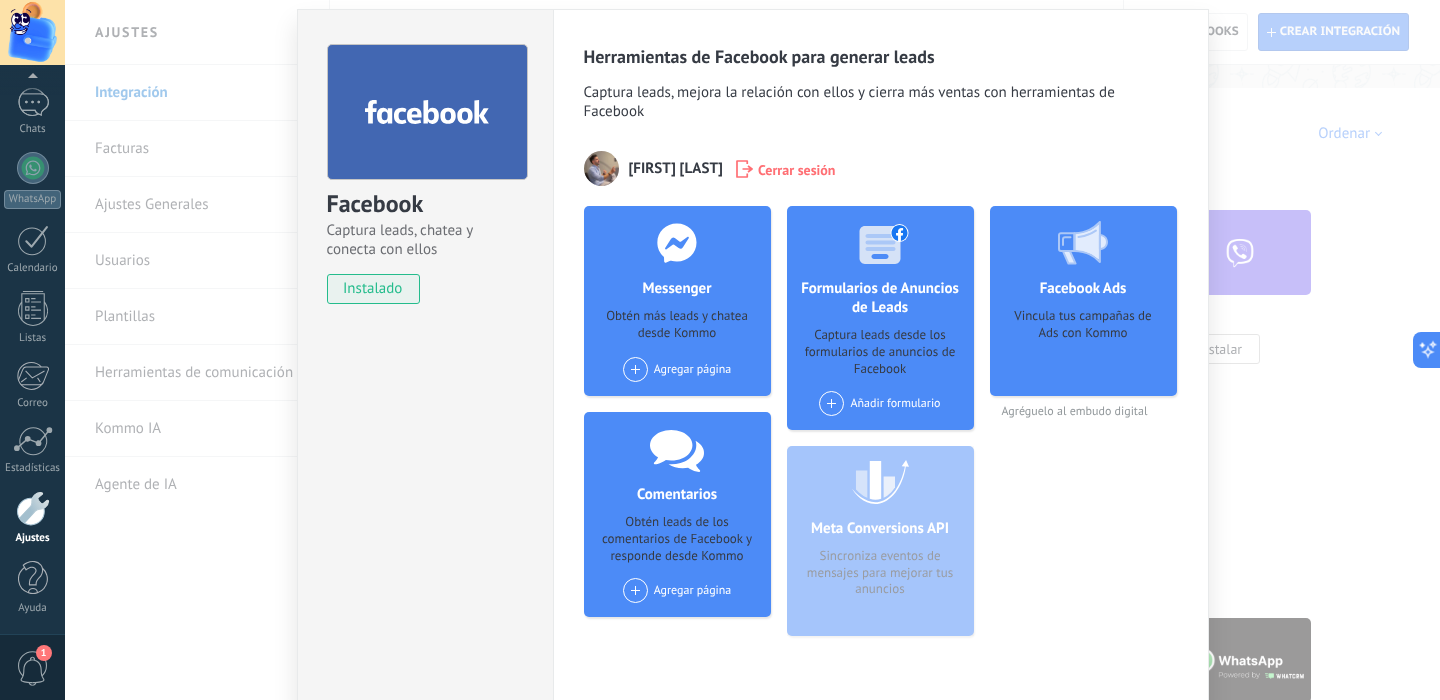 click on "Agréguelo al embudo digital" at bounding box center [1083, 411] 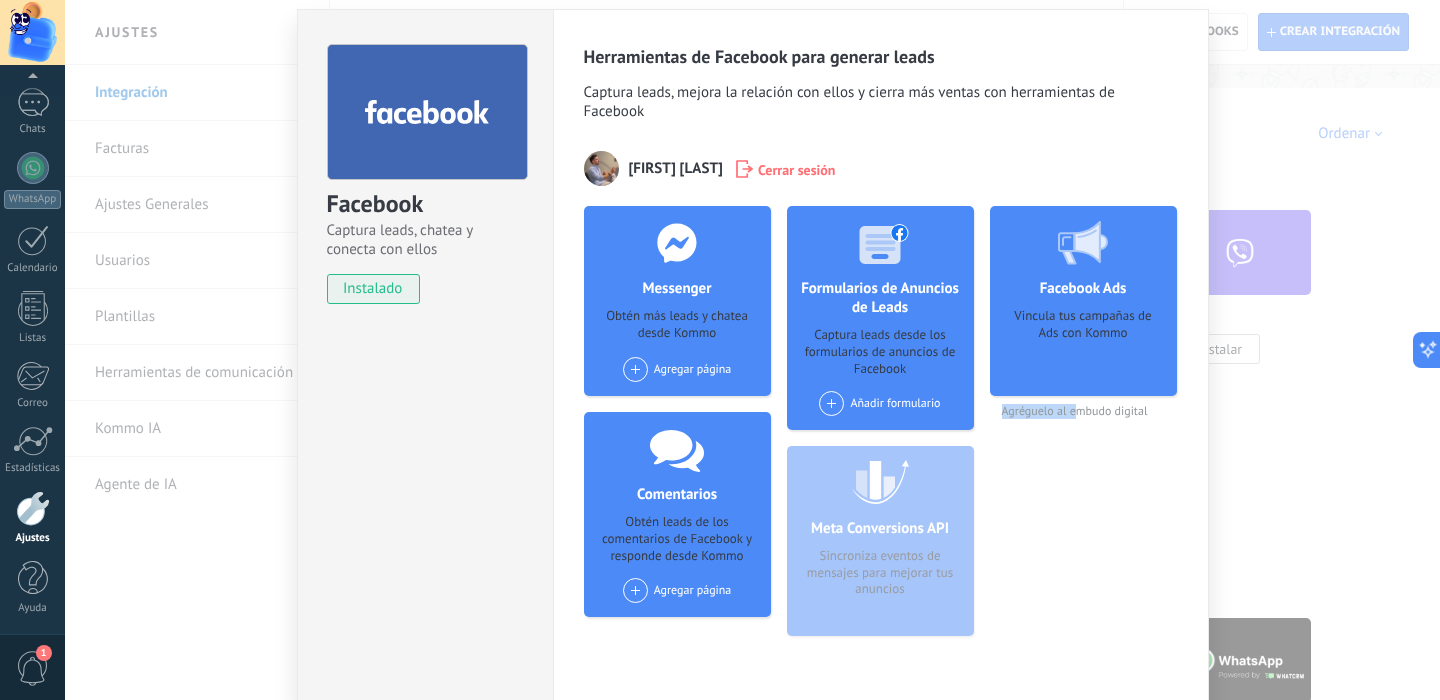drag, startPoint x: 999, startPoint y: 407, endPoint x: 1073, endPoint y: 415, distance: 74.431175 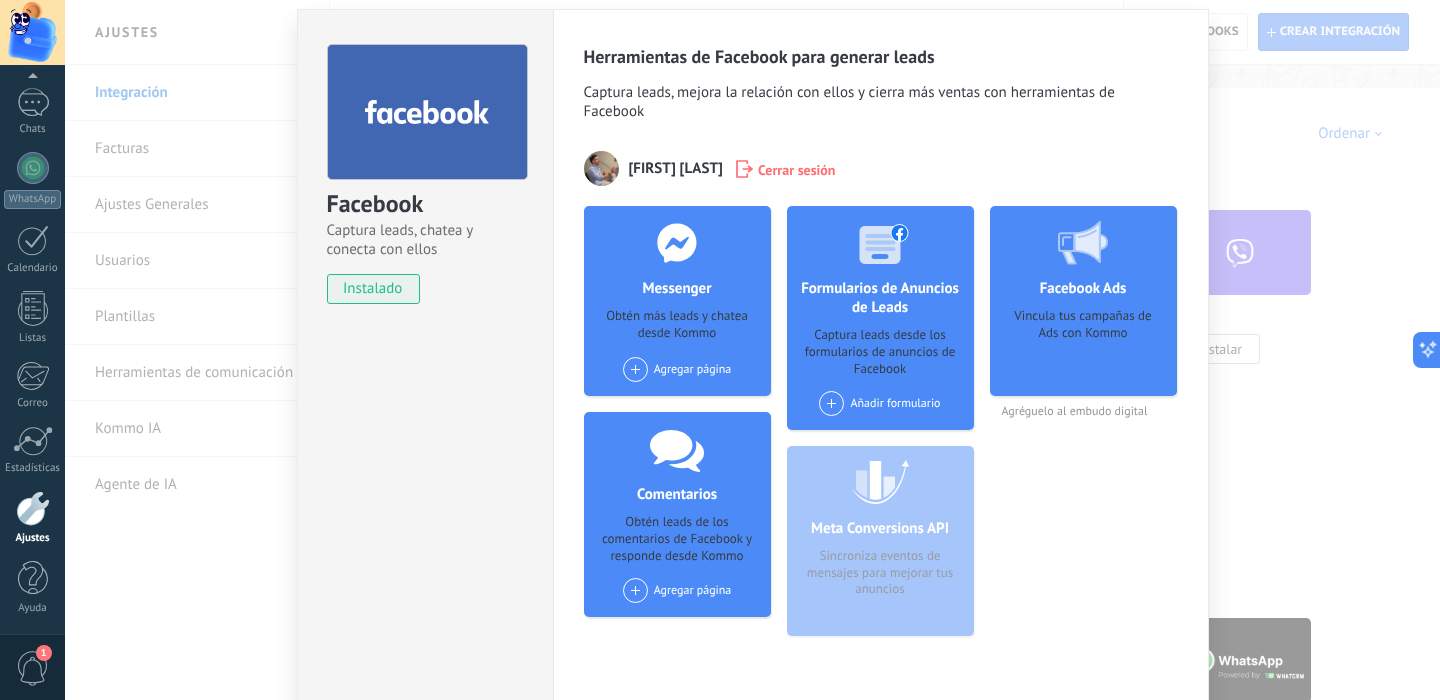 click on "Facebook Ads" at bounding box center [1083, 288] 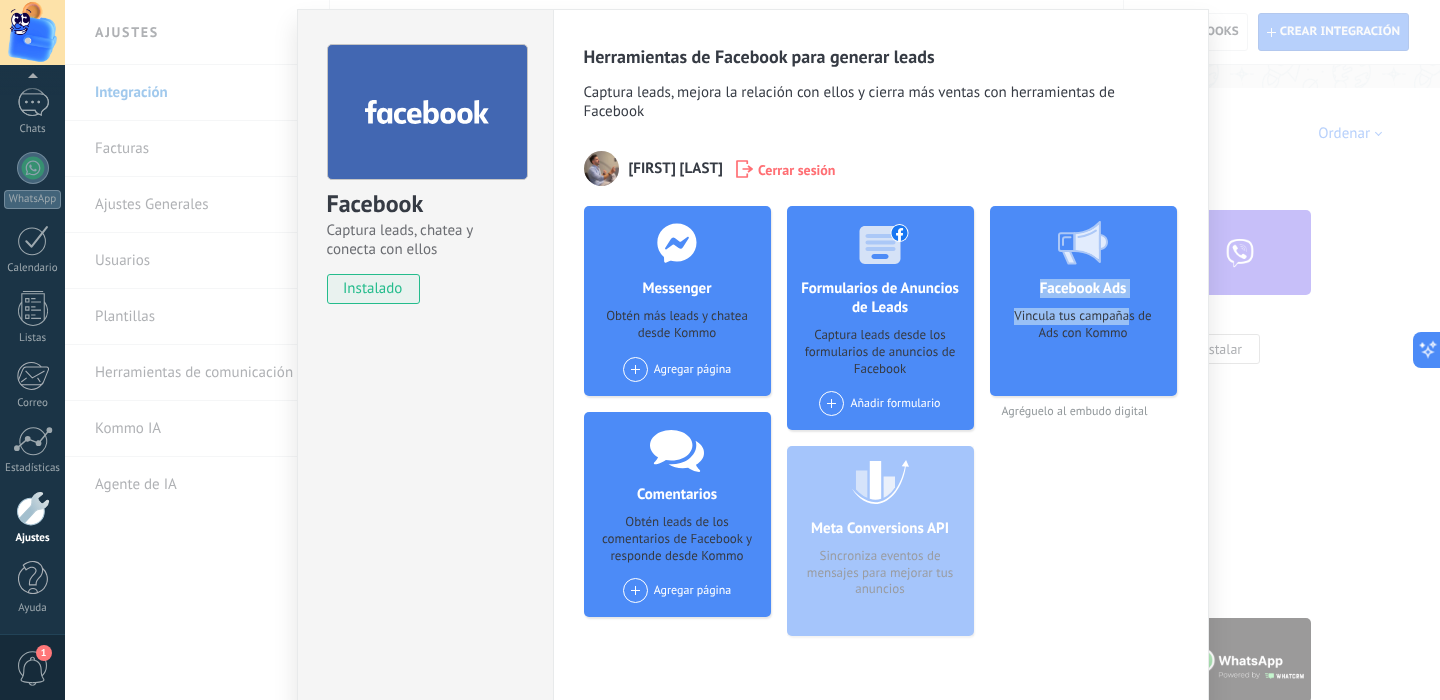 drag, startPoint x: 1127, startPoint y: 318, endPoint x: 997, endPoint y: 281, distance: 135.16287 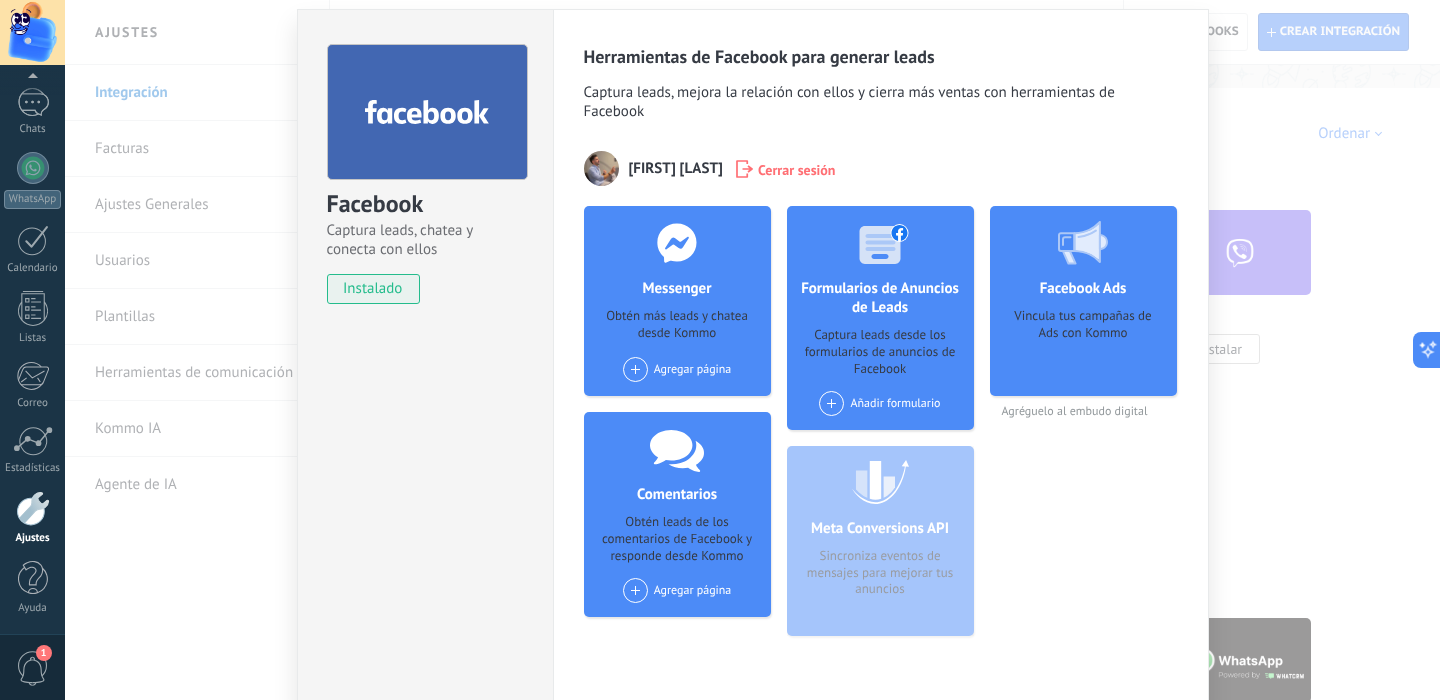 click on "Facebook Ads Vincula tus campañas de Ads con Kommo" at bounding box center (1083, 301) 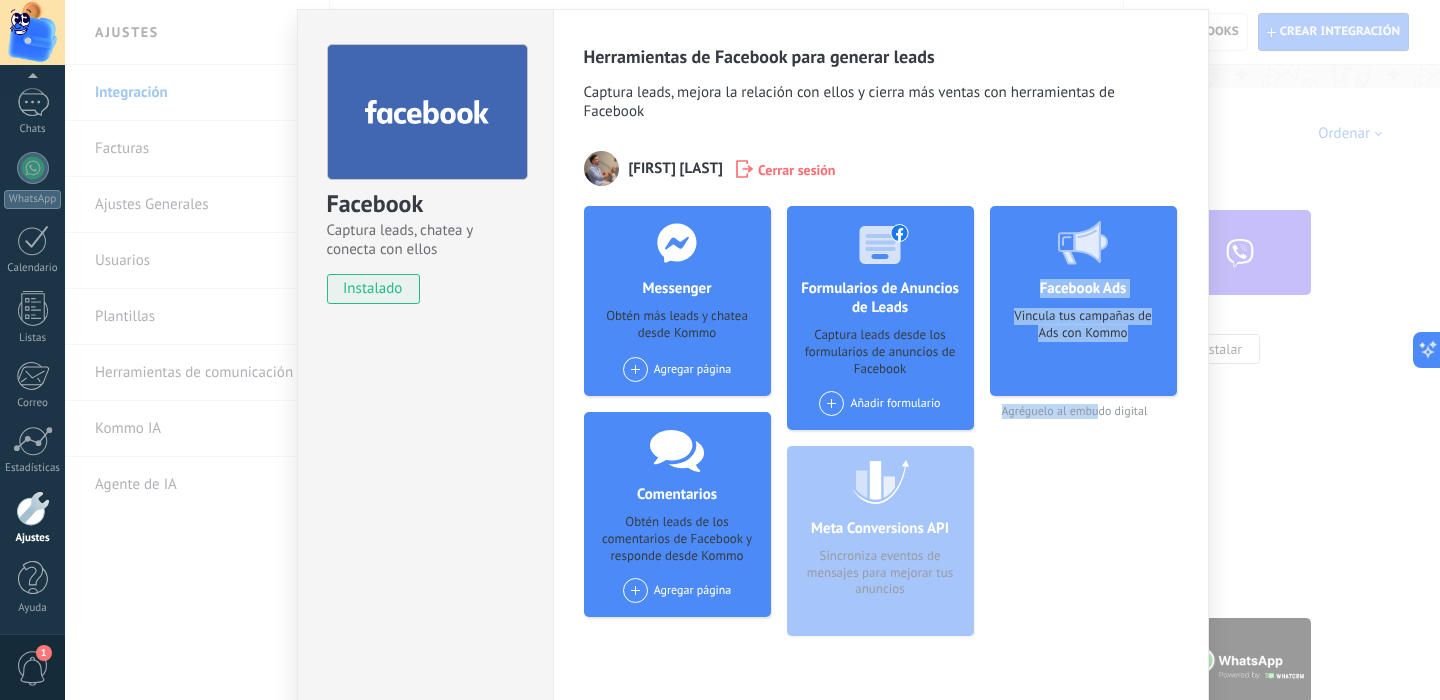 drag, startPoint x: 1019, startPoint y: 261, endPoint x: 1096, endPoint y: 406, distance: 164.17673 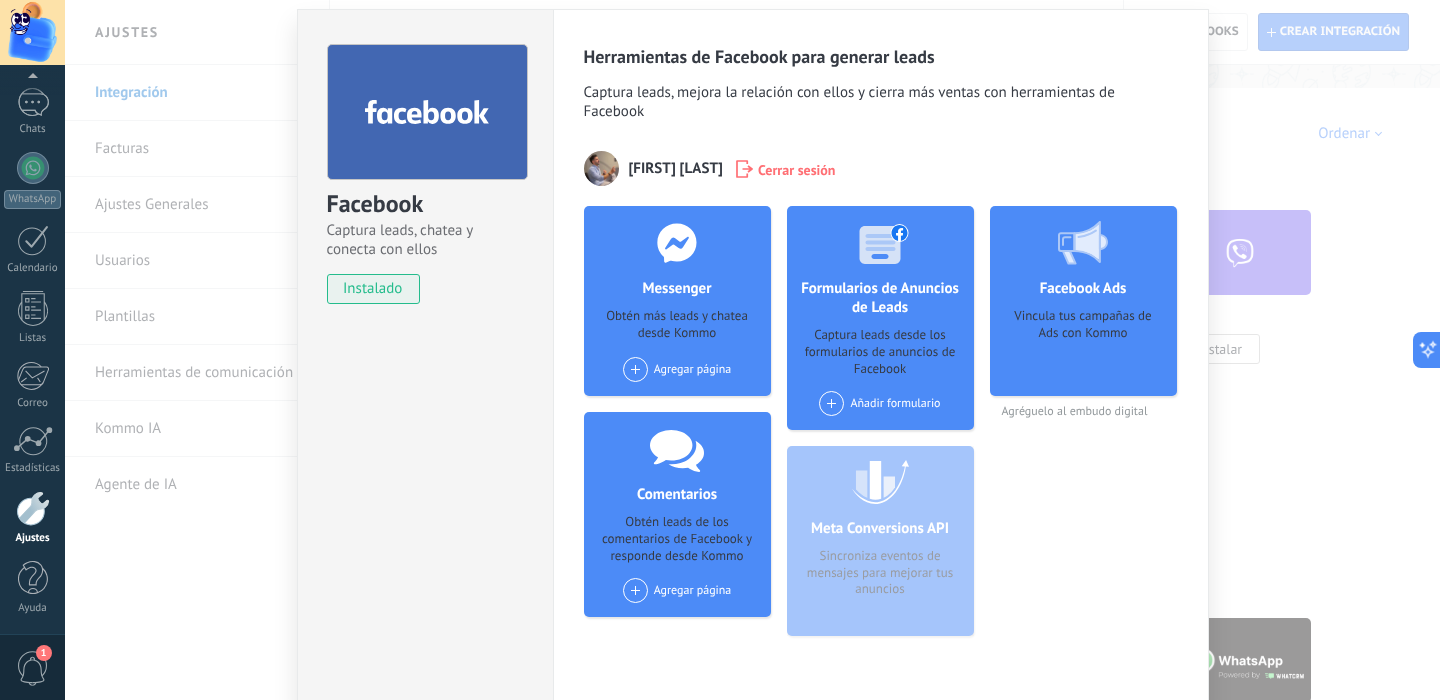 click on "Agréguelo al embudo digital" at bounding box center [1083, 411] 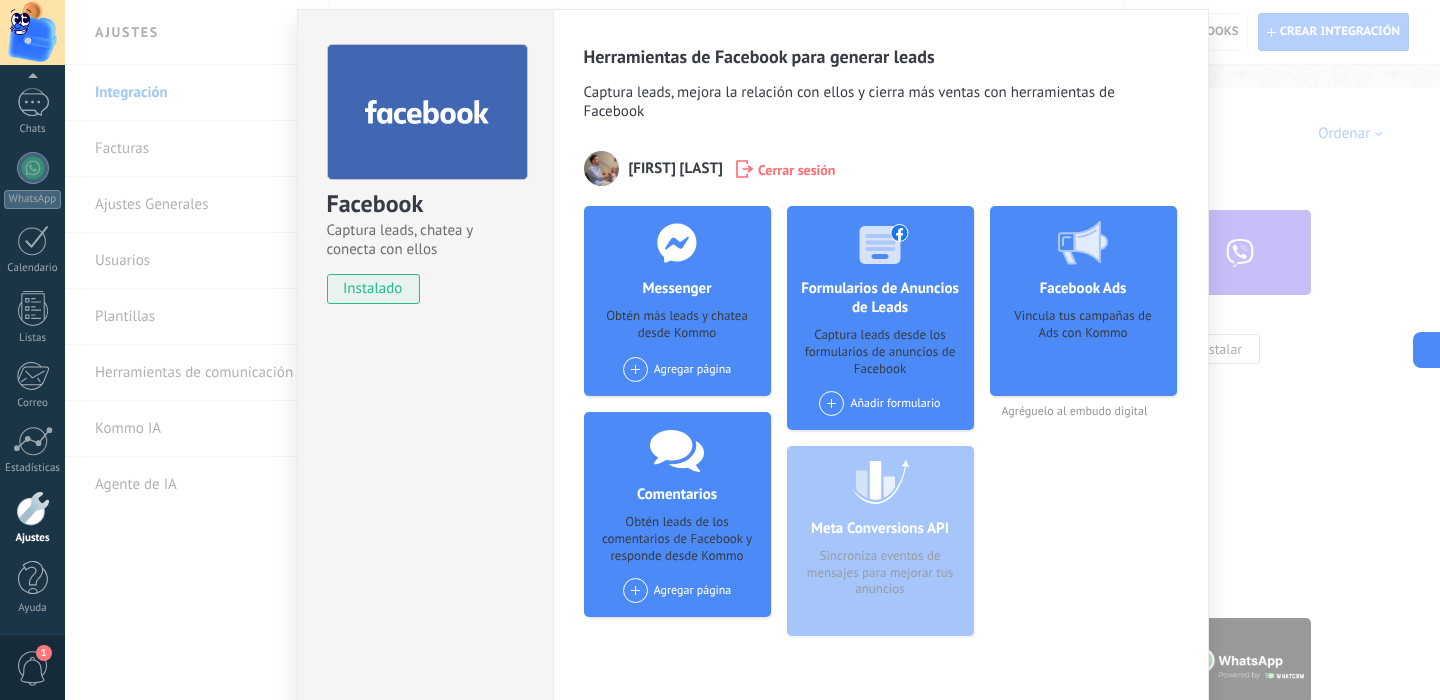 click on "Agréguelo al embudo digital" at bounding box center (1083, 411) 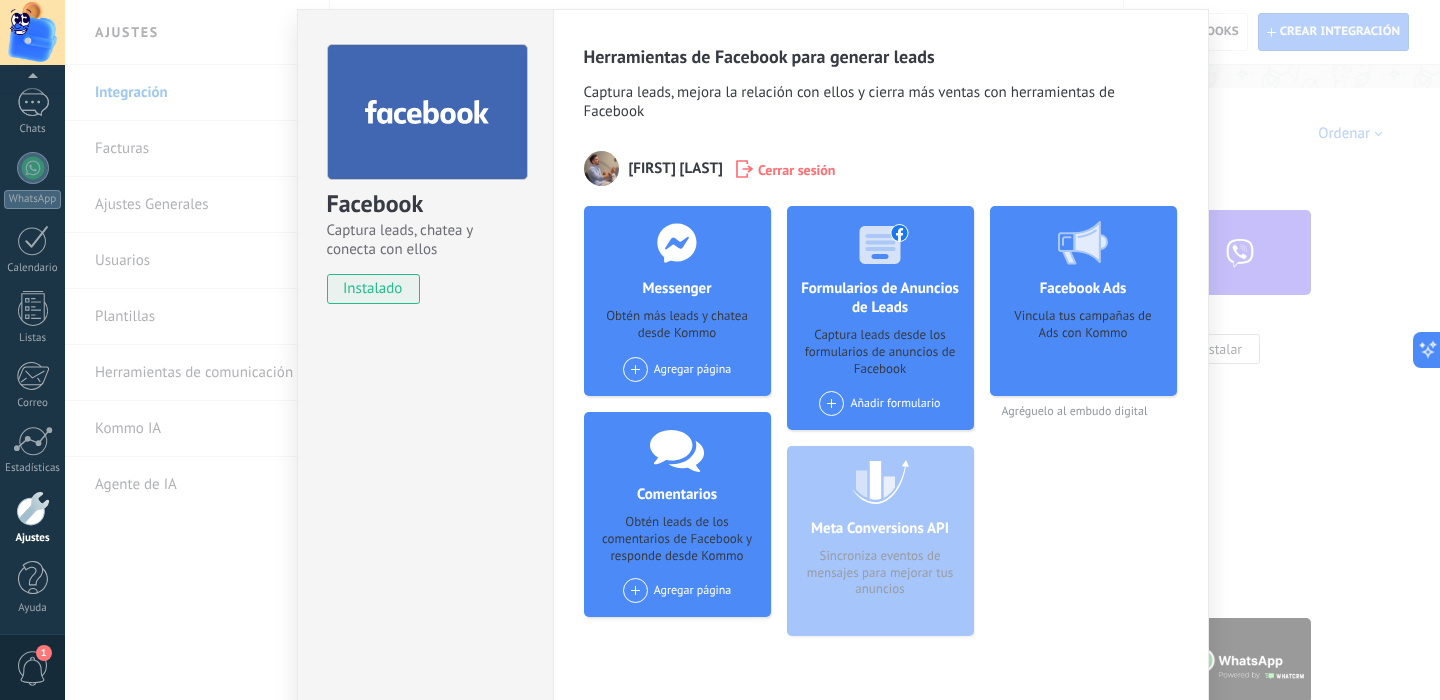 drag, startPoint x: 859, startPoint y: 558, endPoint x: 918, endPoint y: 585, distance: 64.884514 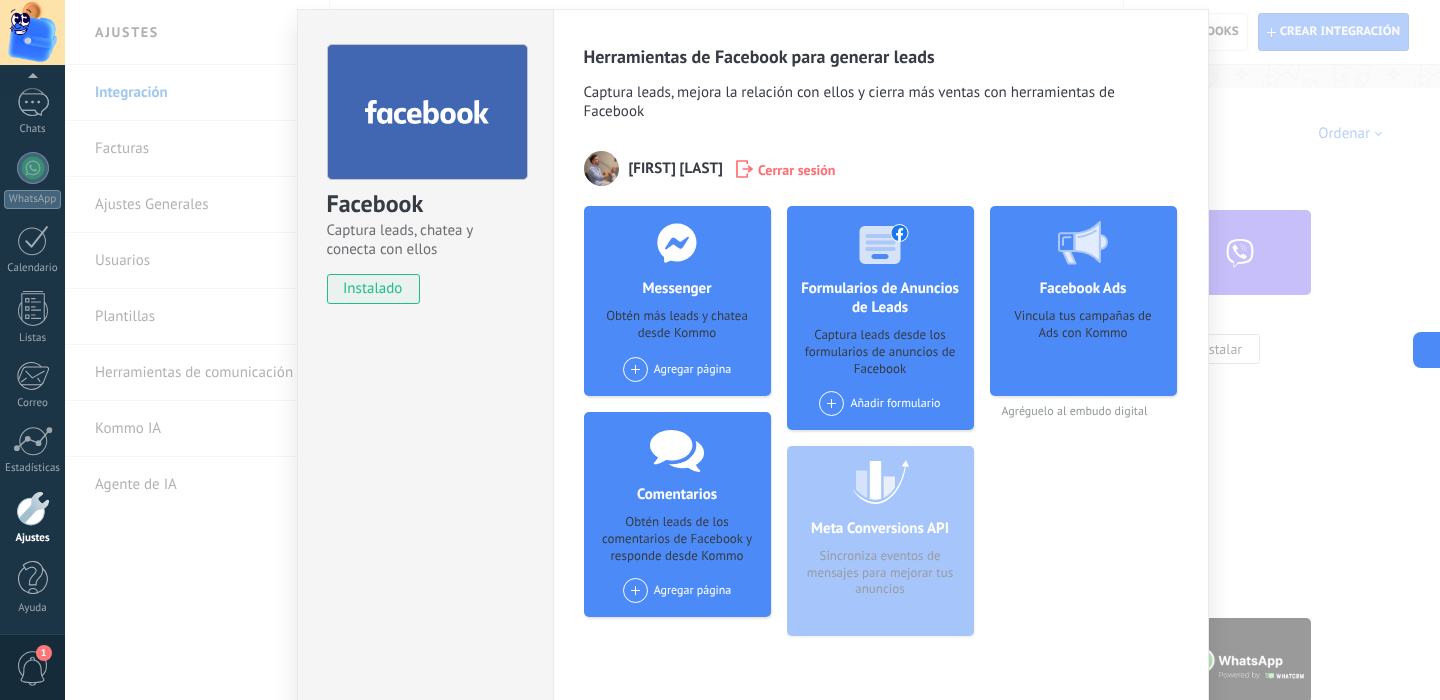 click at bounding box center [831, 403] 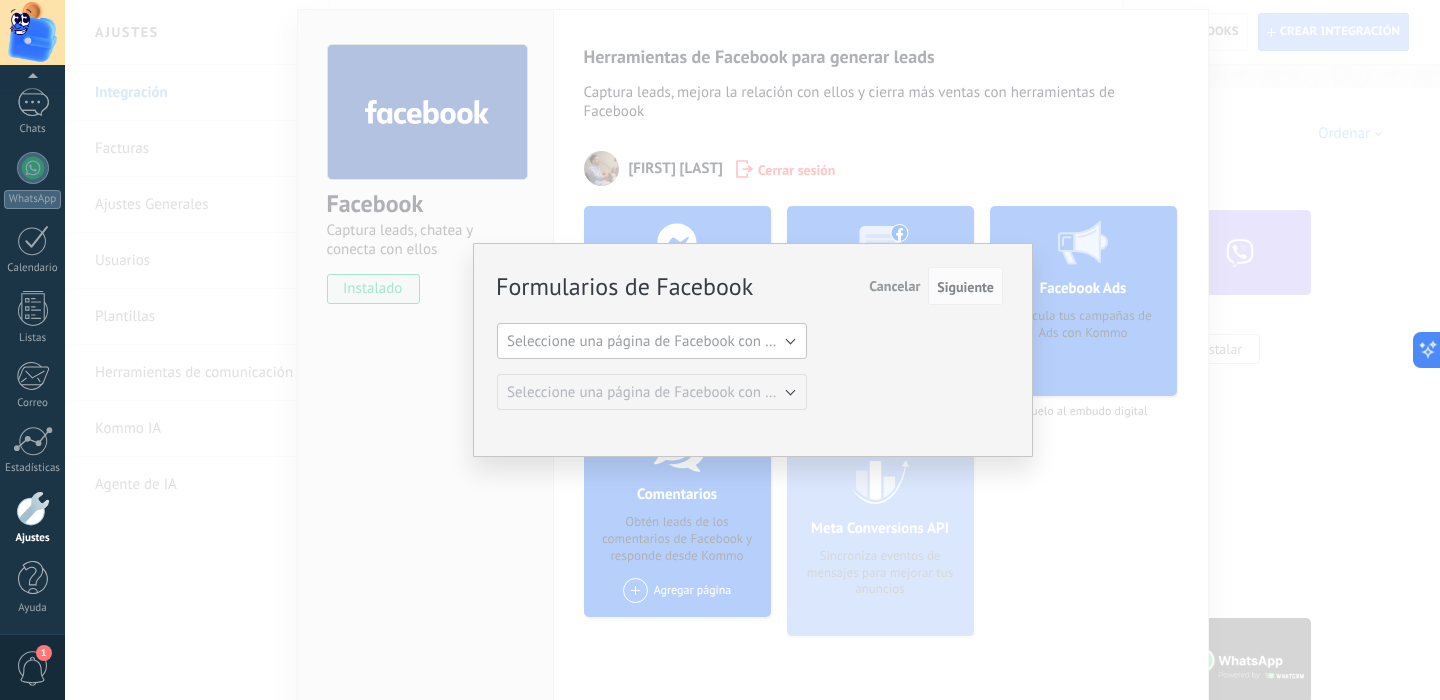 click on "Seleccione una página de Facebook con formas" at bounding box center (658, 341) 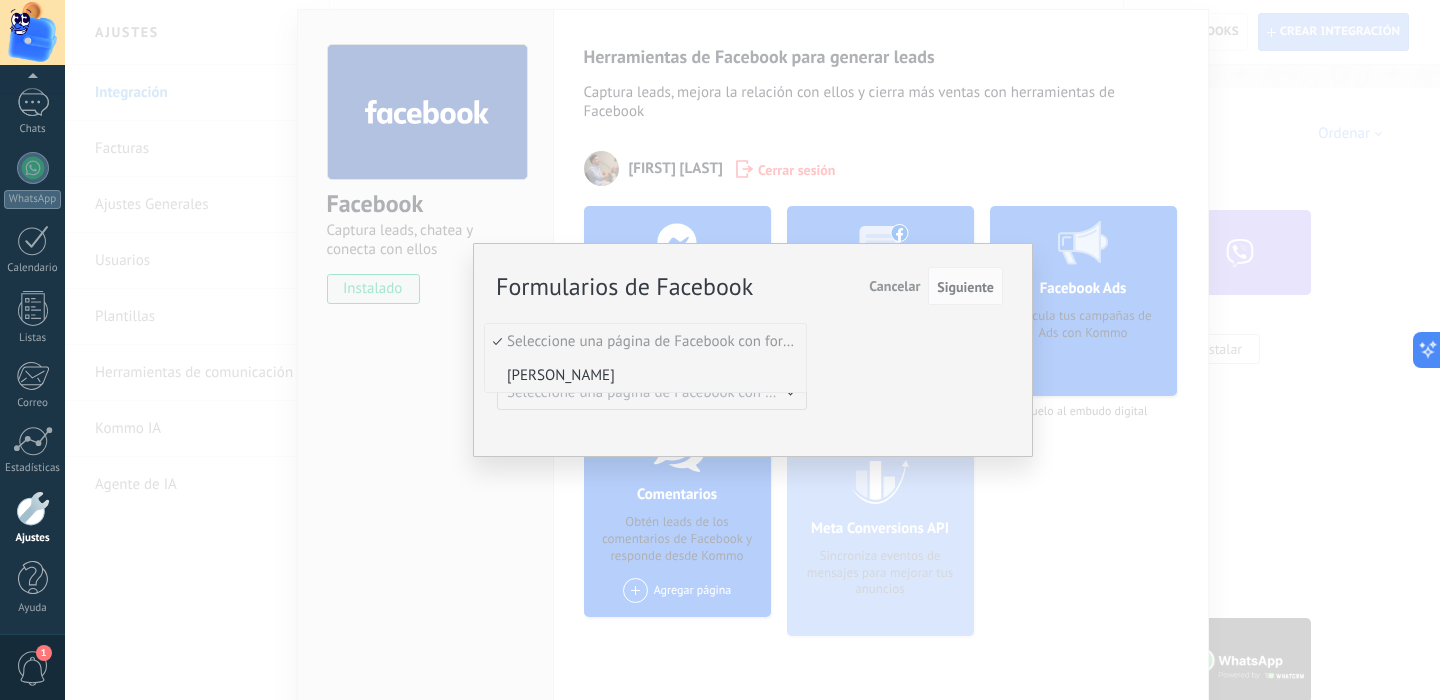 click on "[PERSON_NAME]" at bounding box center (642, 375) 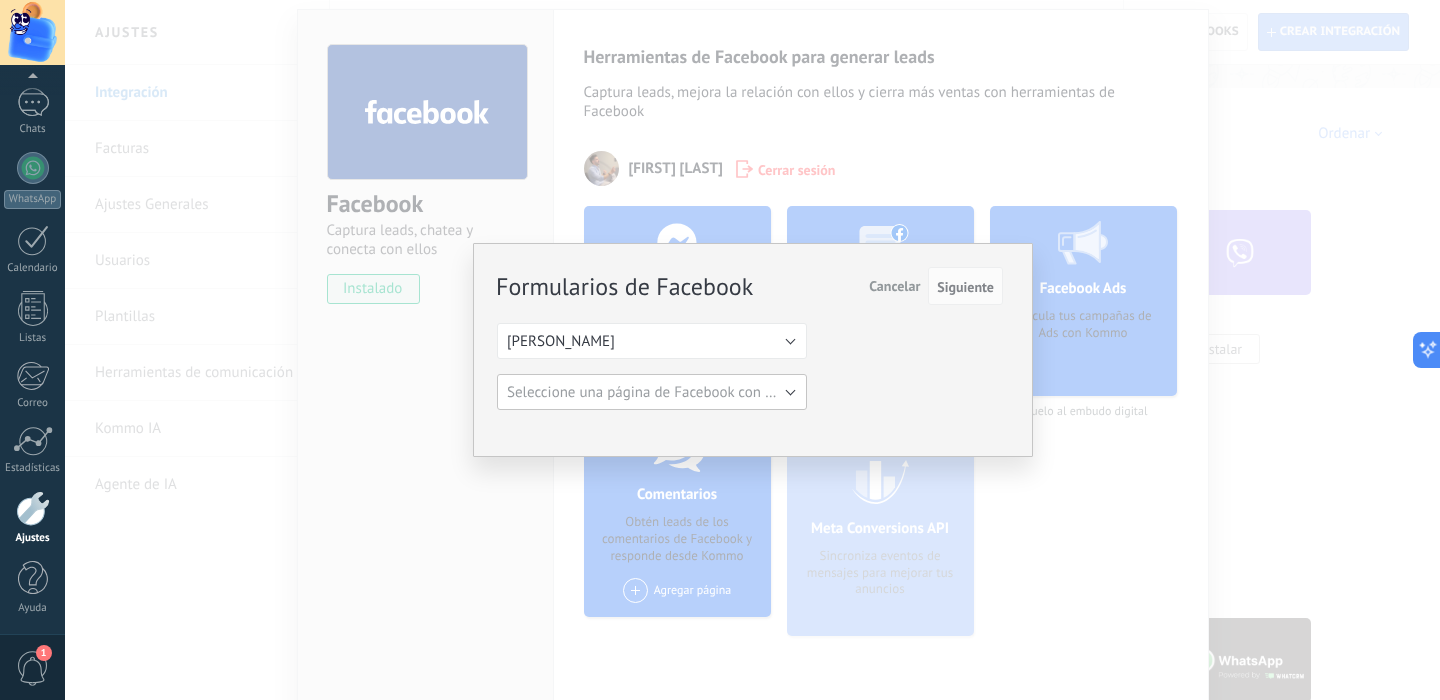 click on "Seleccione una página de Facebook con formas" at bounding box center [652, 392] 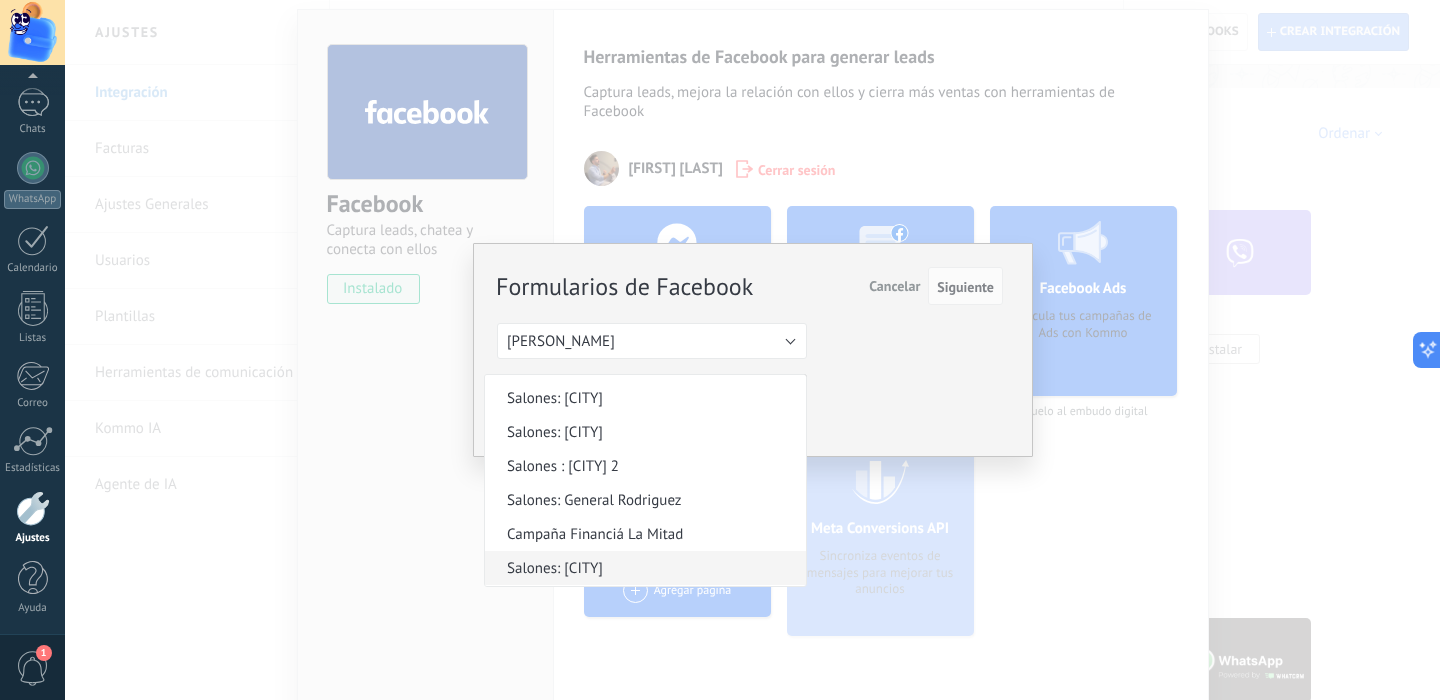 scroll, scrollTop: 0, scrollLeft: 0, axis: both 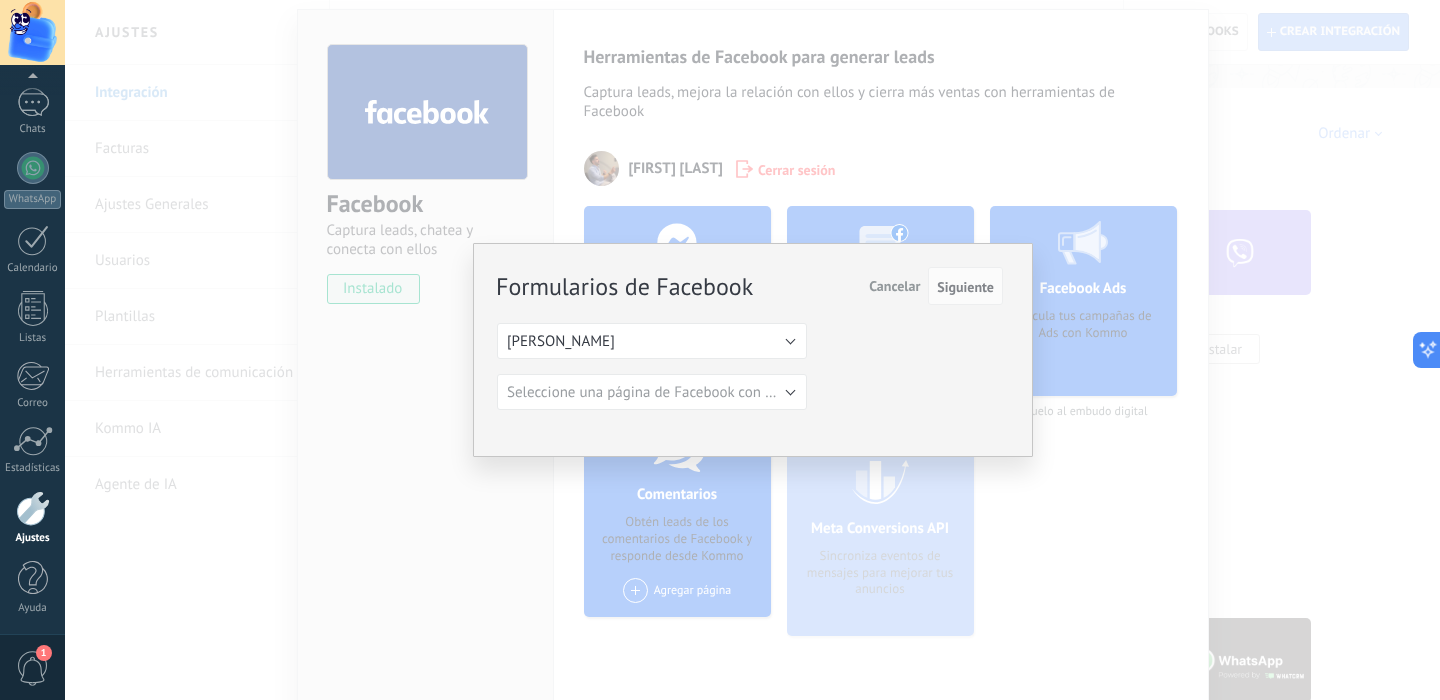 click on "Cancelar" at bounding box center [894, 286] 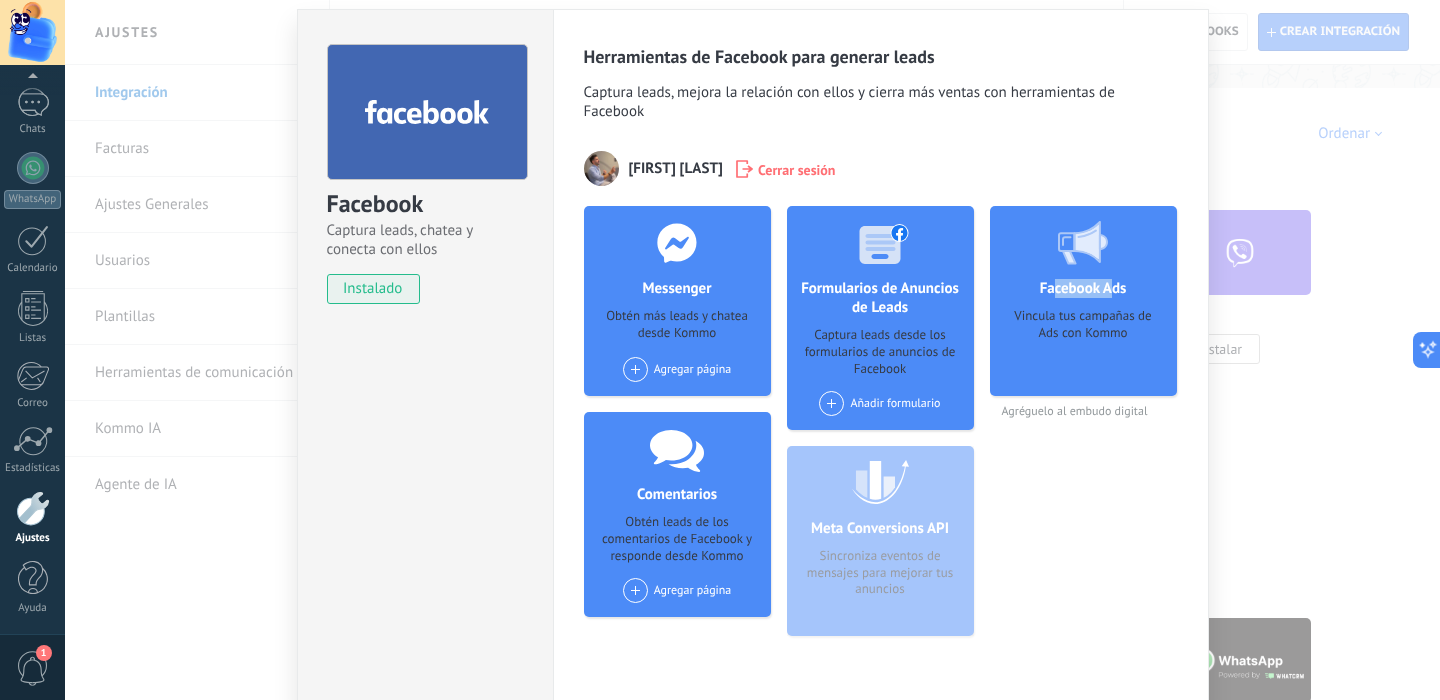 drag, startPoint x: 1049, startPoint y: 290, endPoint x: 1111, endPoint y: 289, distance: 62.008064 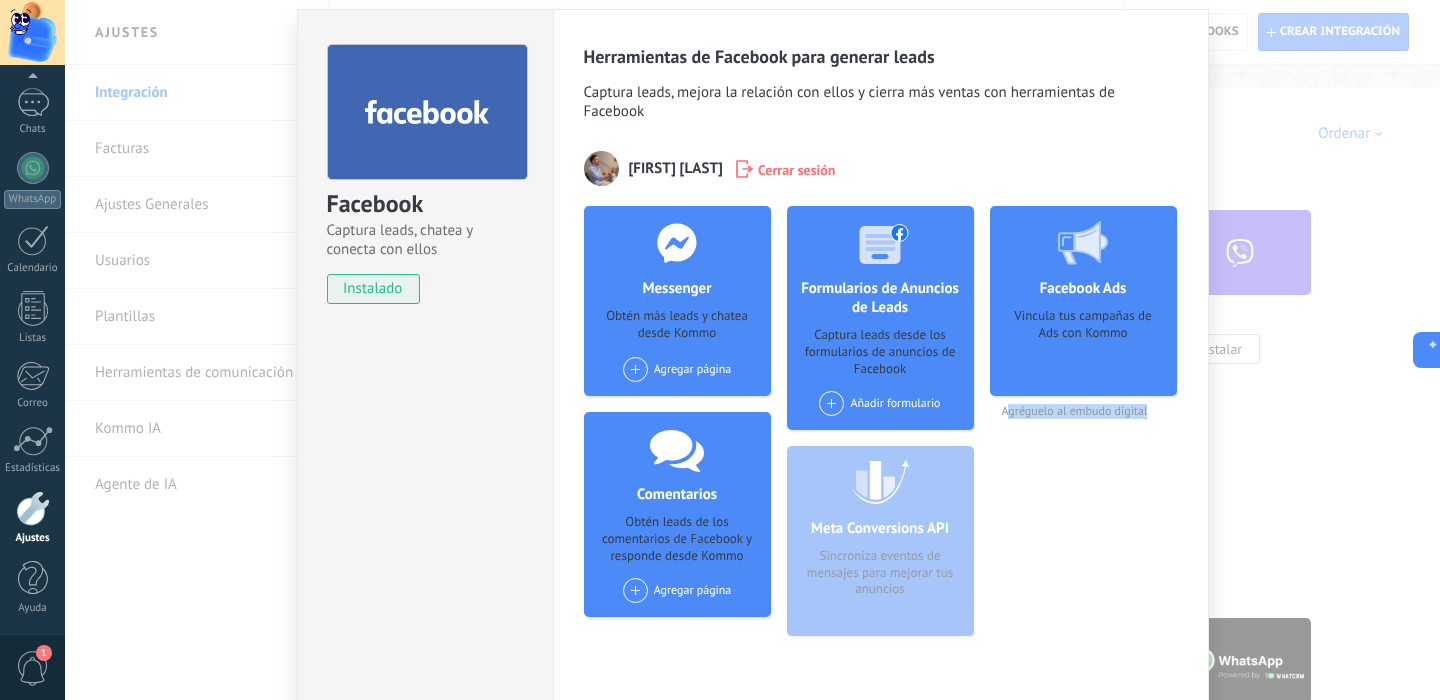 drag, startPoint x: 1145, startPoint y: 419, endPoint x: 1008, endPoint y: 416, distance: 137.03284 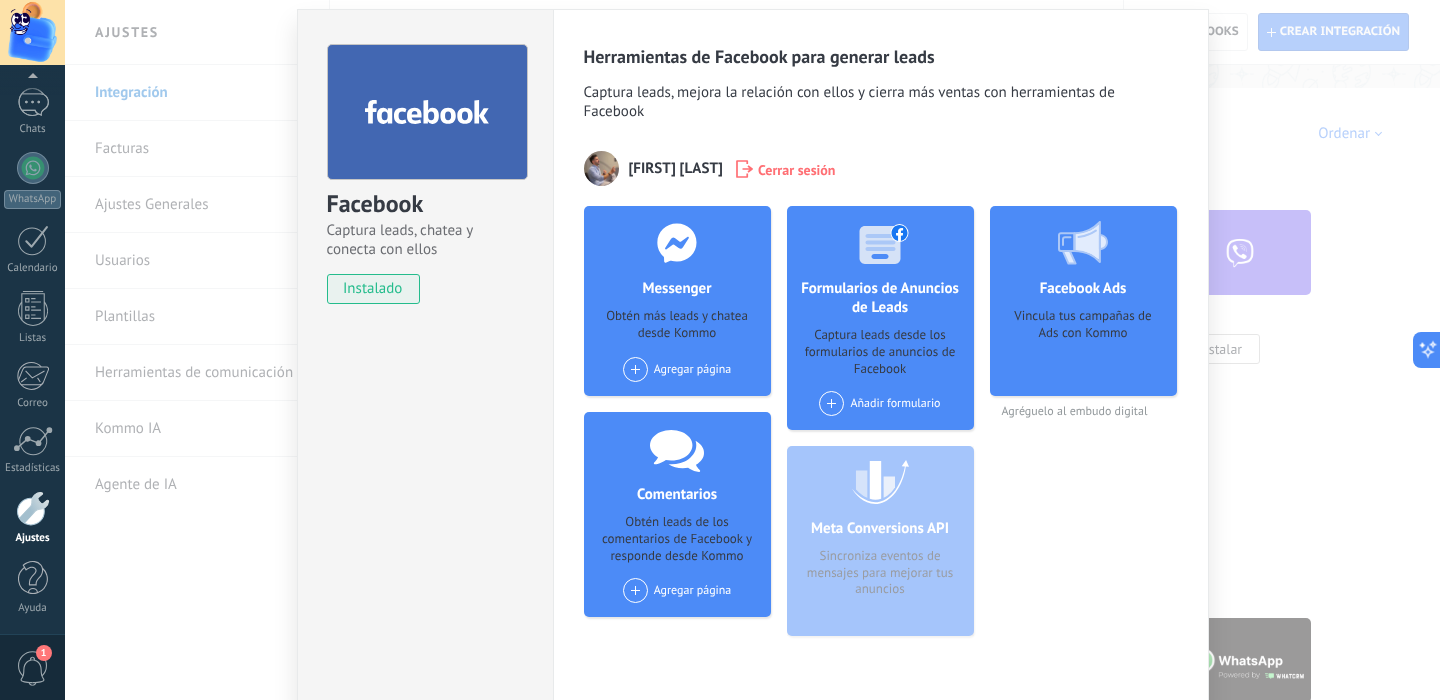 click on "Vincula tus campañas de Ads con Kommo" at bounding box center (1083, 345) 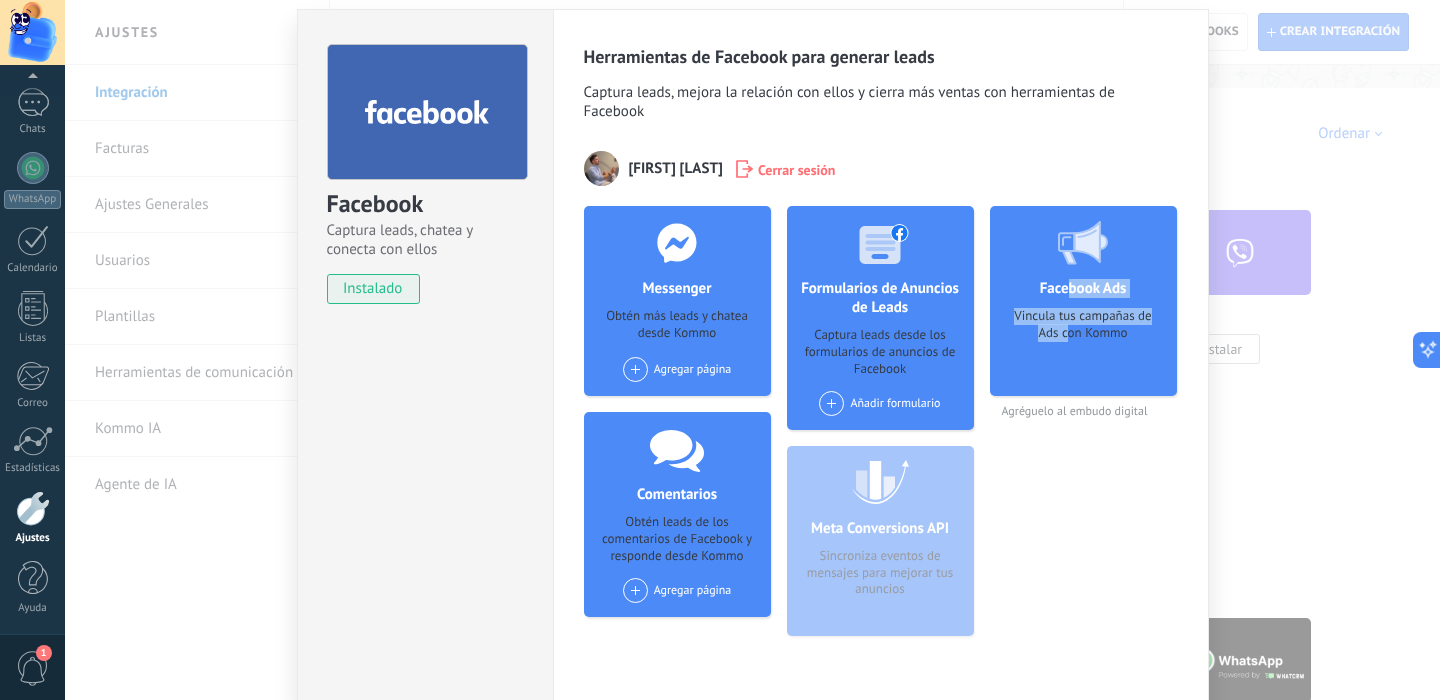 drag, startPoint x: 1062, startPoint y: 285, endPoint x: 1062, endPoint y: 340, distance: 55 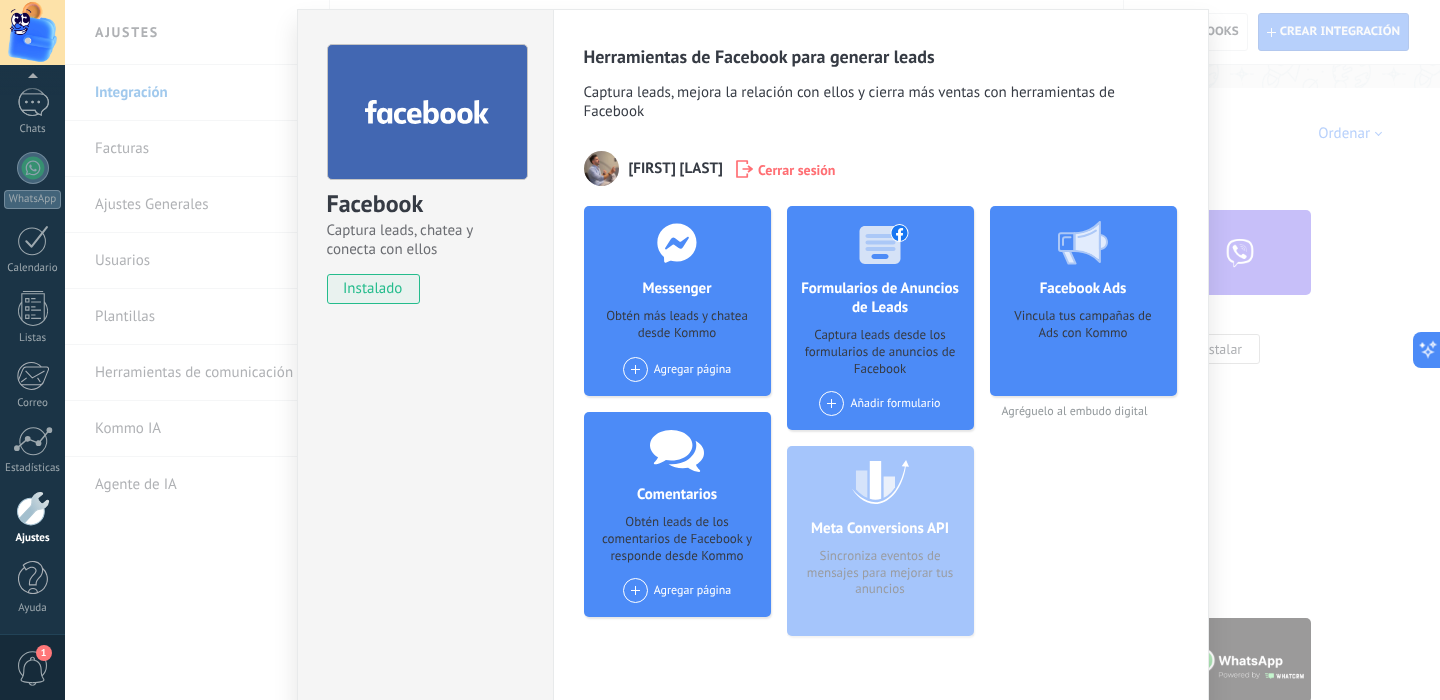 click on "Vincula tus campañas de Ads con Kommo" at bounding box center [1083, 345] 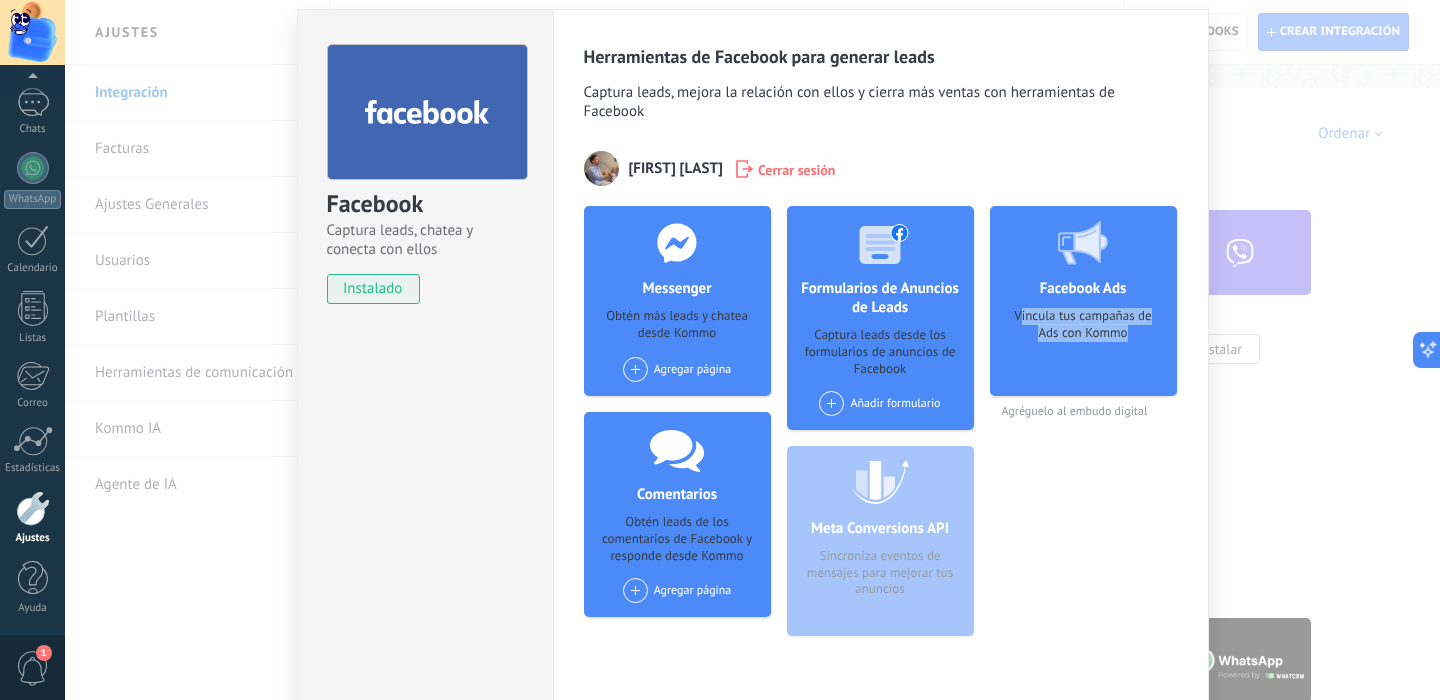 drag, startPoint x: 1018, startPoint y: 318, endPoint x: 1136, endPoint y: 336, distance: 119.36499 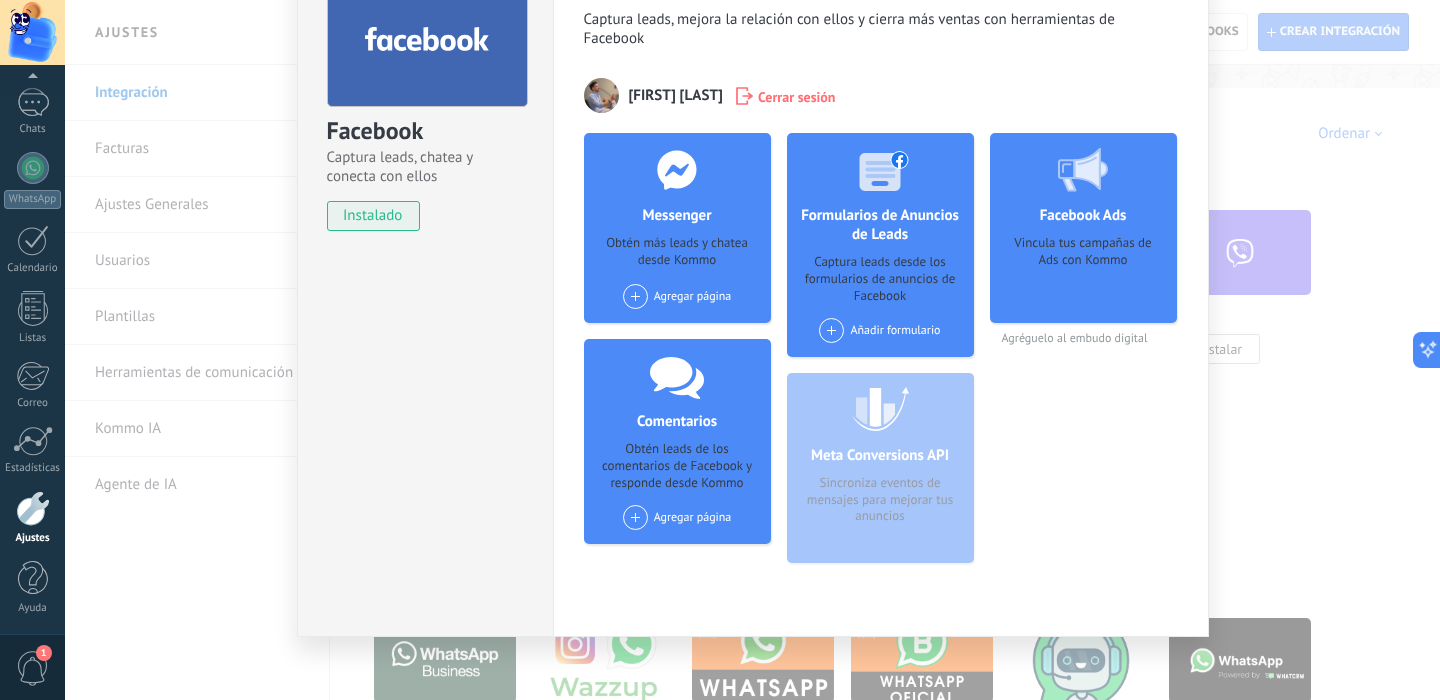 scroll, scrollTop: 143, scrollLeft: 0, axis: vertical 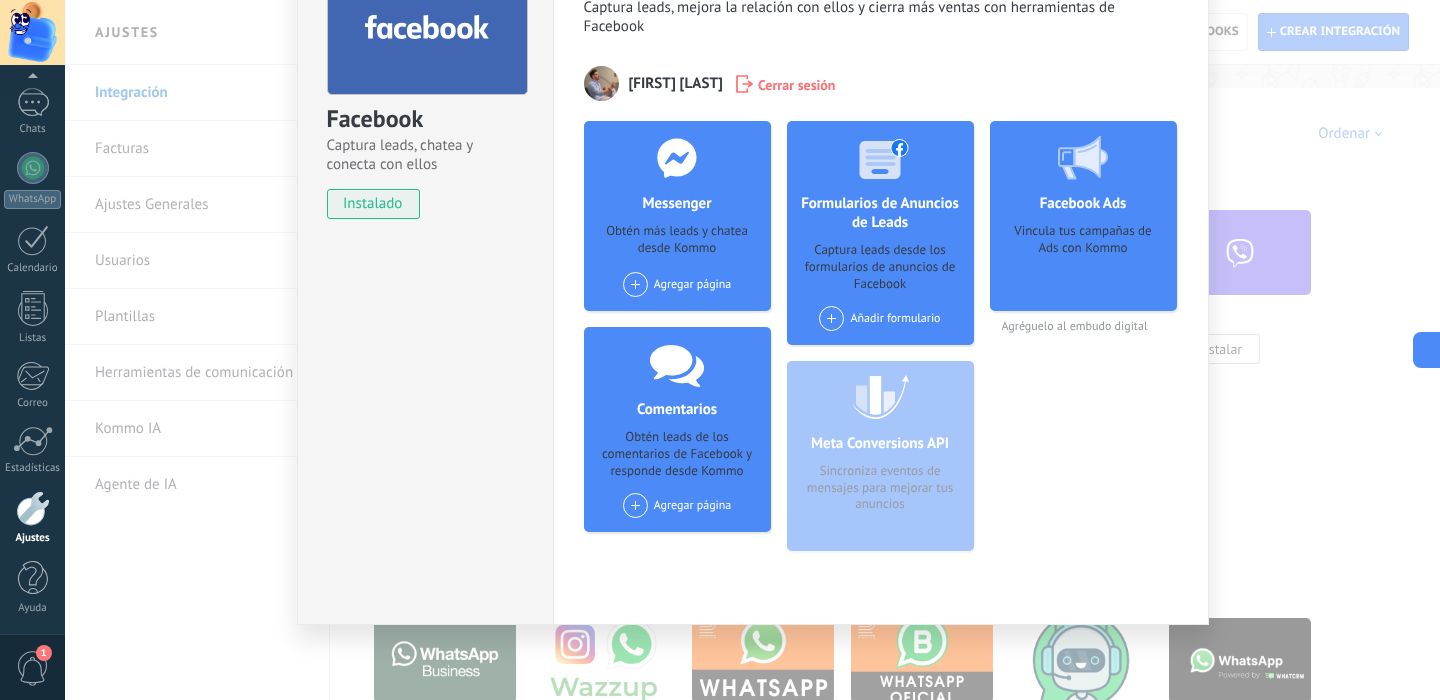 drag, startPoint x: 903, startPoint y: 508, endPoint x: 854, endPoint y: 459, distance: 69.29646 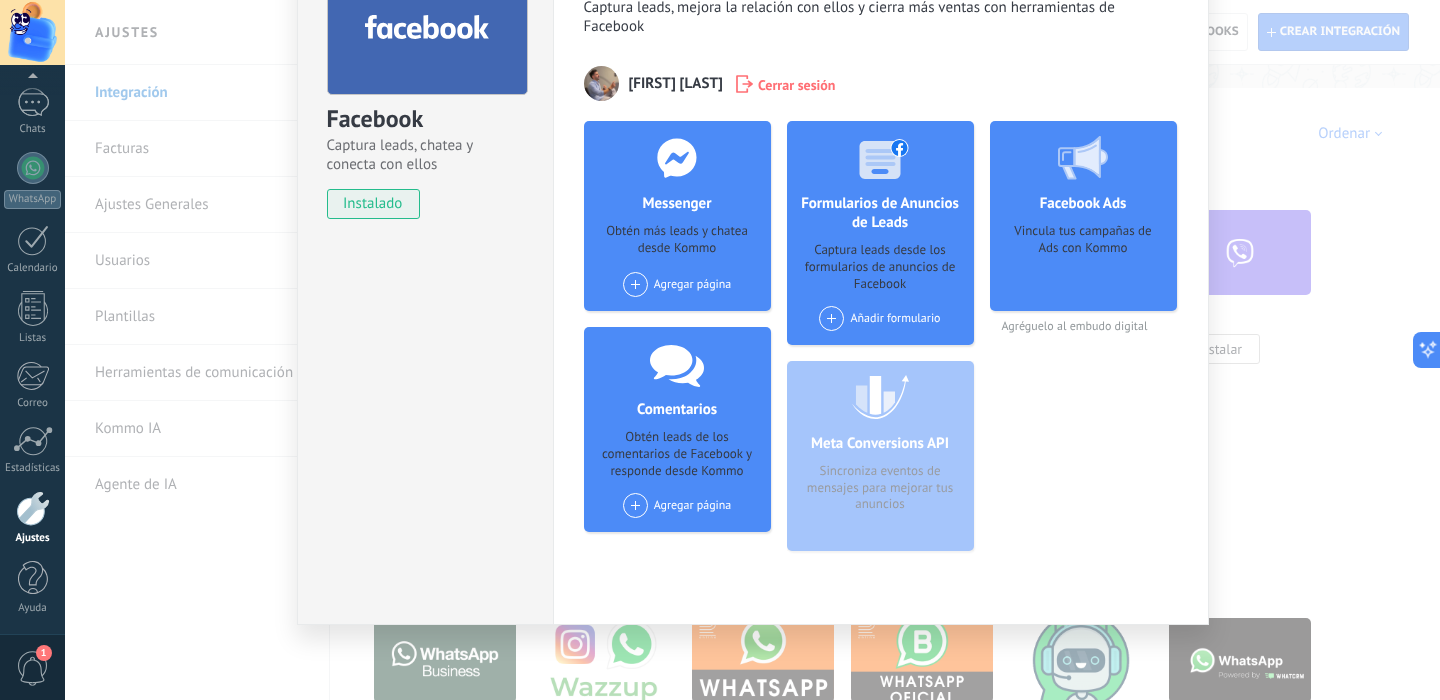 drag, startPoint x: 841, startPoint y: 438, endPoint x: 842, endPoint y: 483, distance: 45.01111 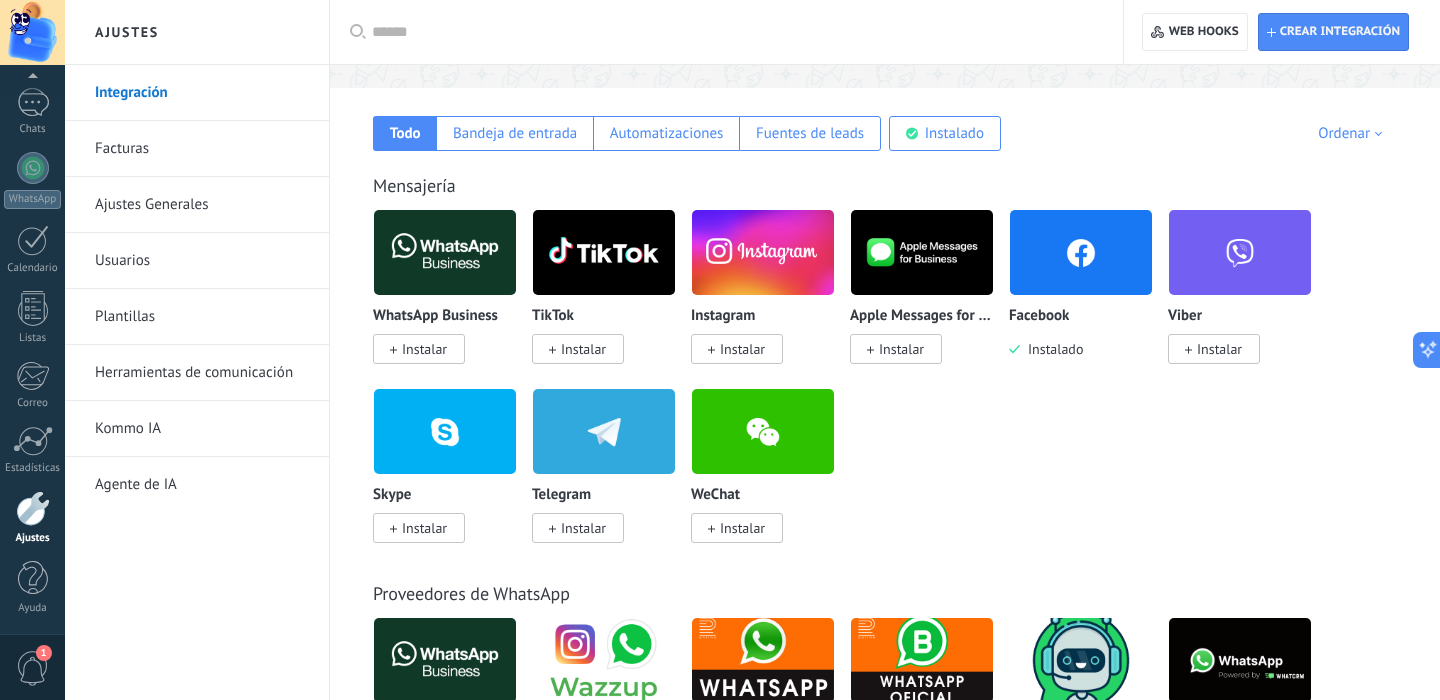 scroll, scrollTop: 0, scrollLeft: 0, axis: both 